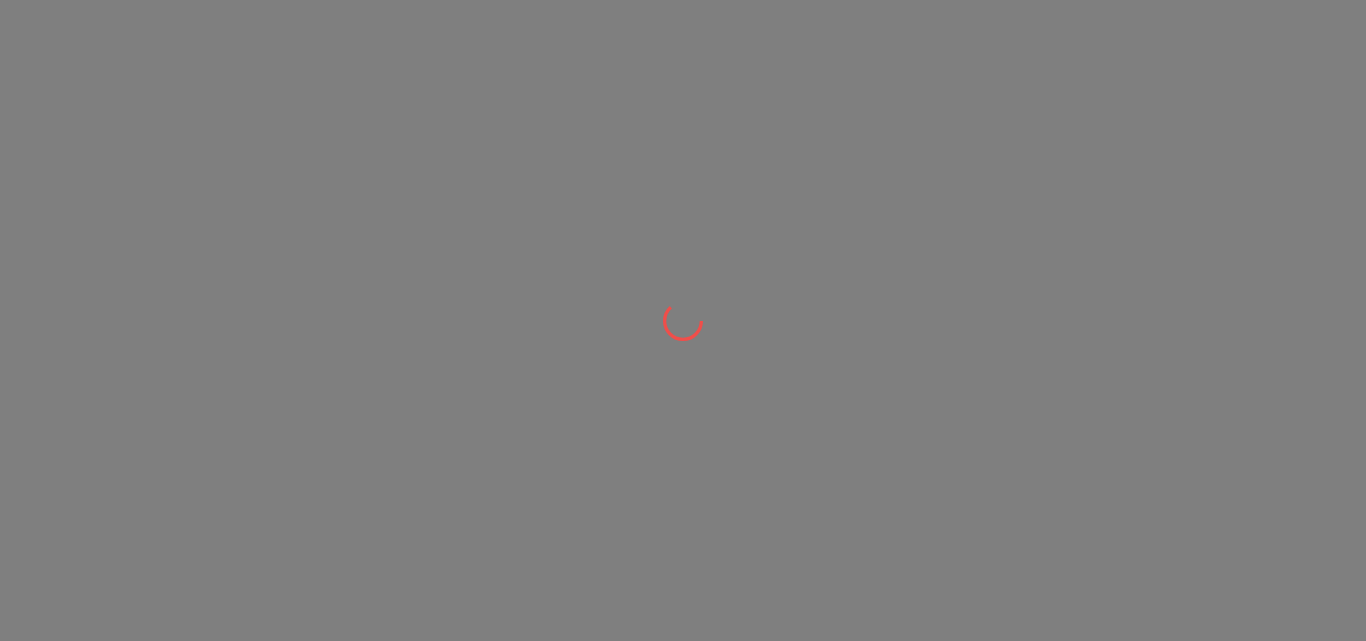 scroll, scrollTop: 0, scrollLeft: 0, axis: both 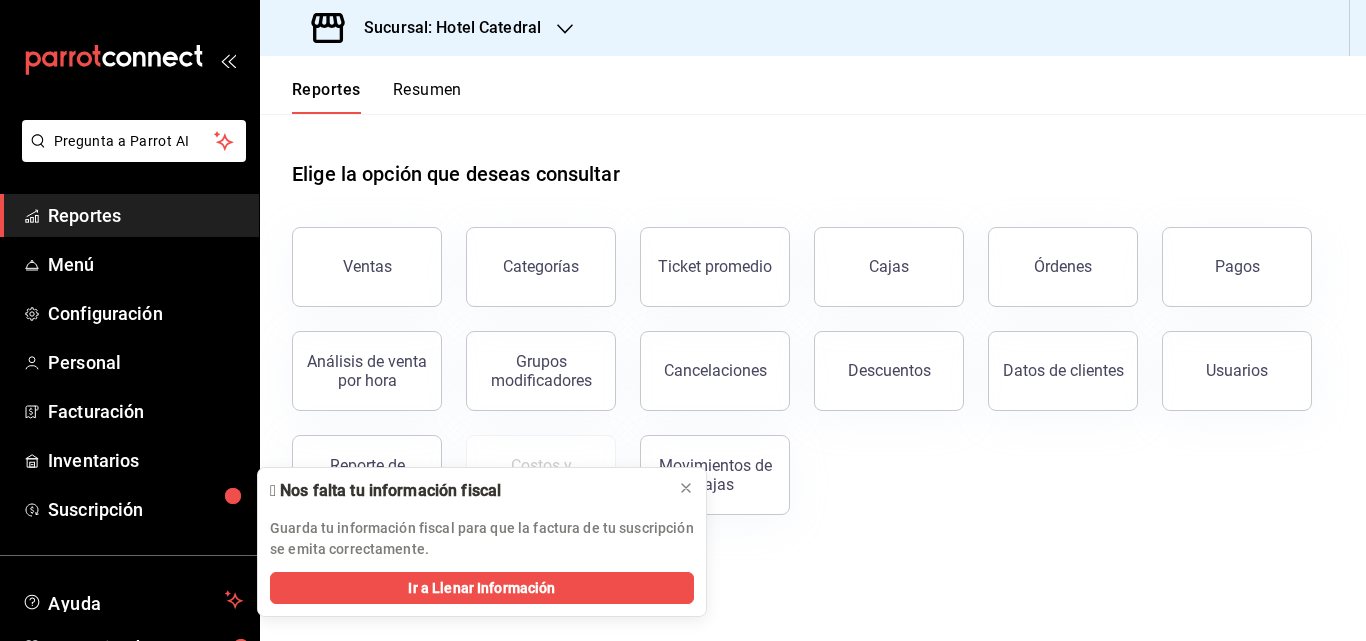 click on "Sucursal: Hotel Catedral" at bounding box center [428, 28] 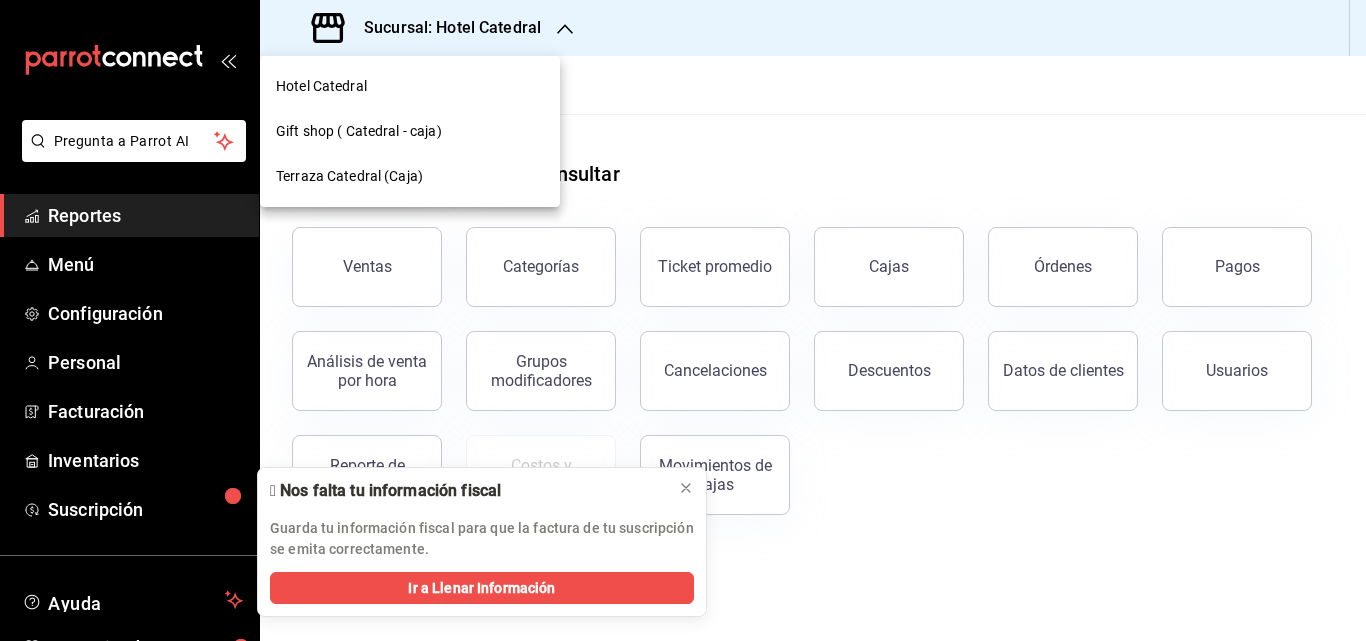click at bounding box center [683, 320] 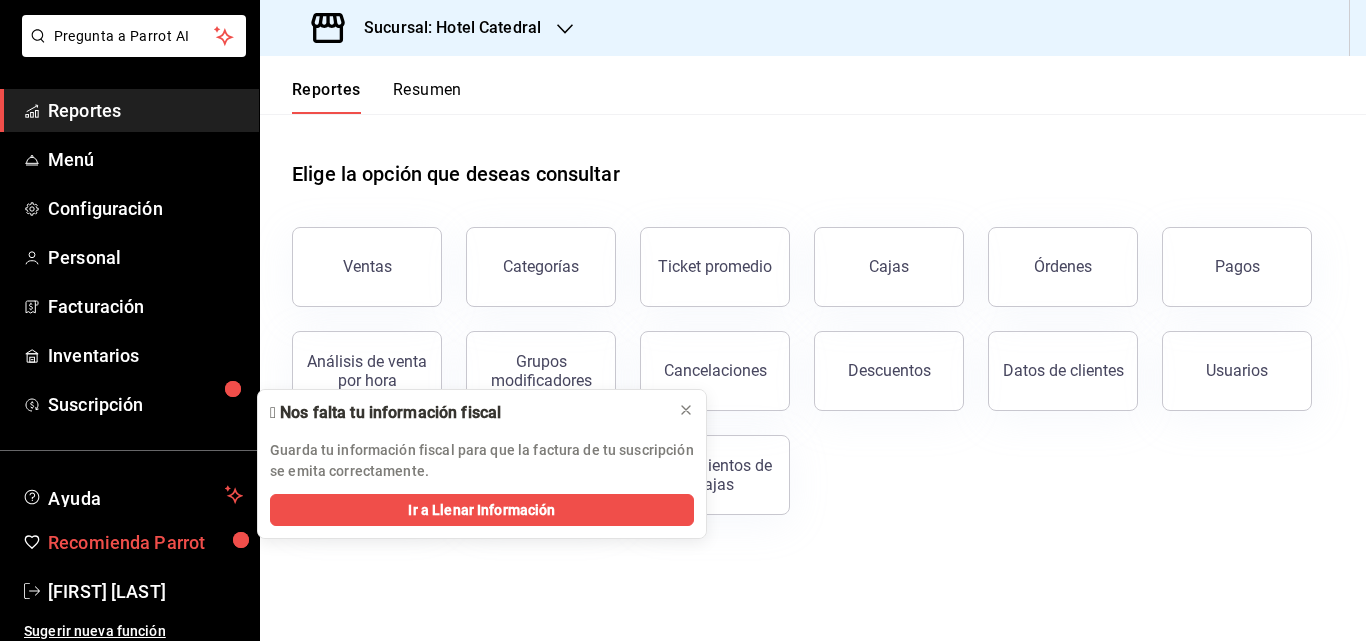scroll, scrollTop: 114, scrollLeft: 0, axis: vertical 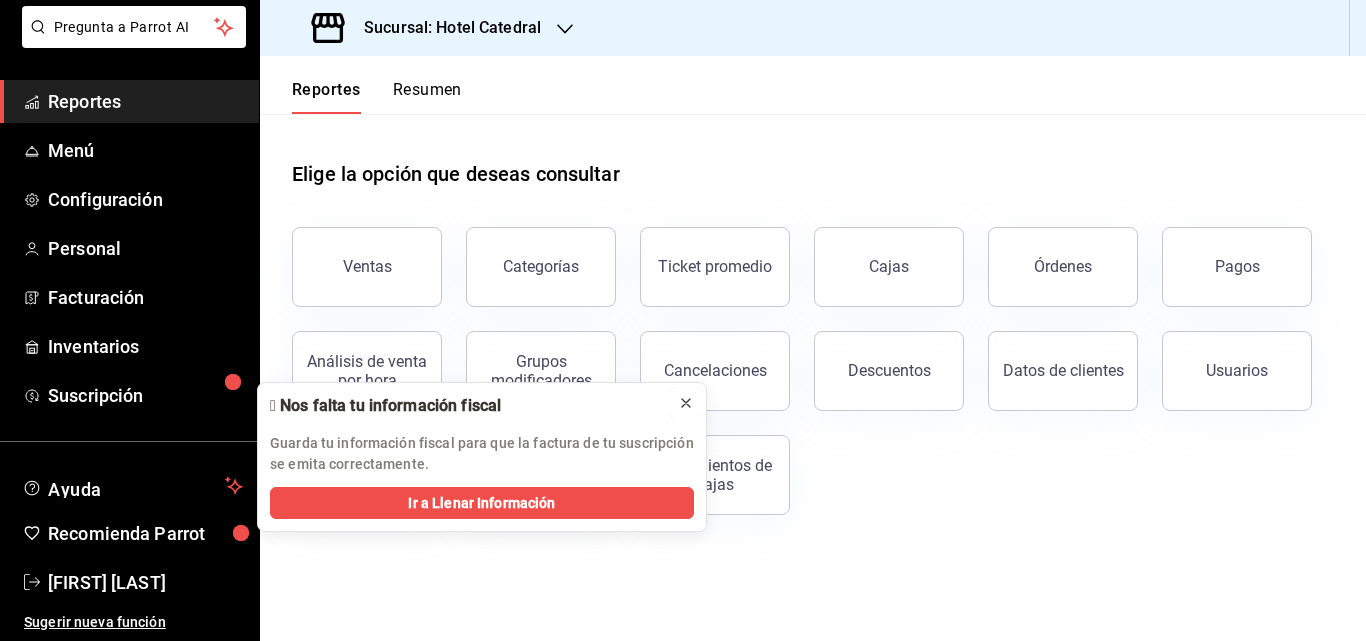 click 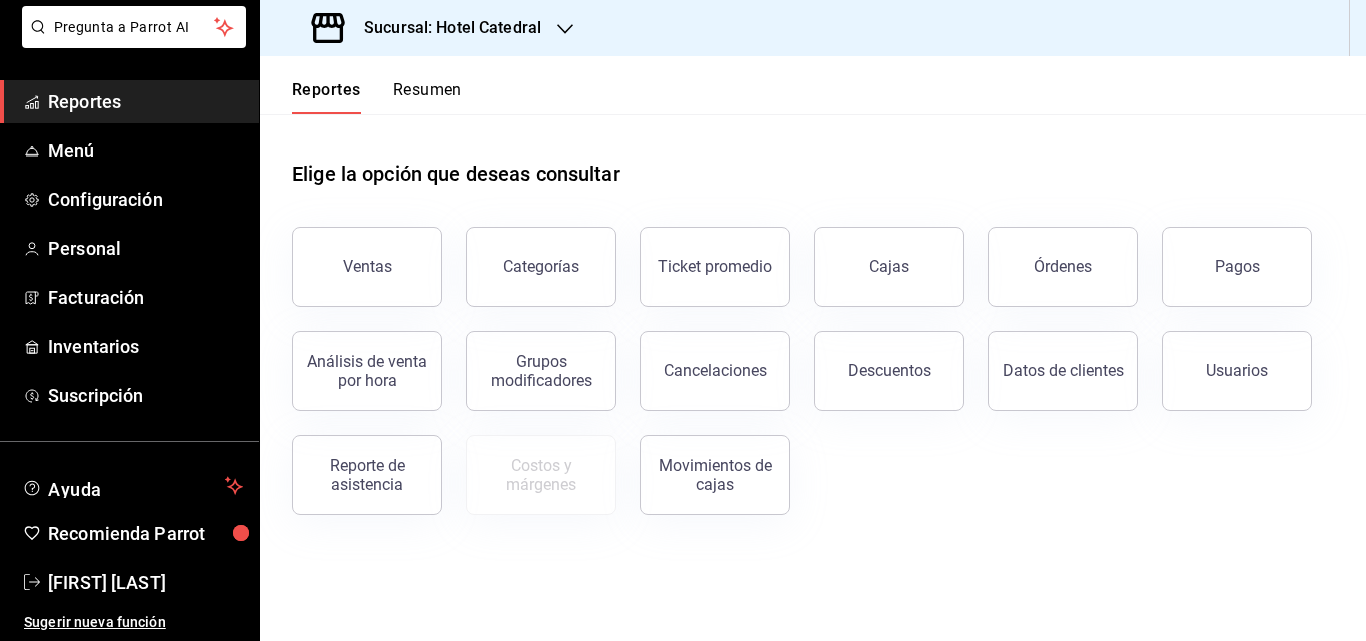 click on "Sucursal: Hotel Catedral" at bounding box center [428, 28] 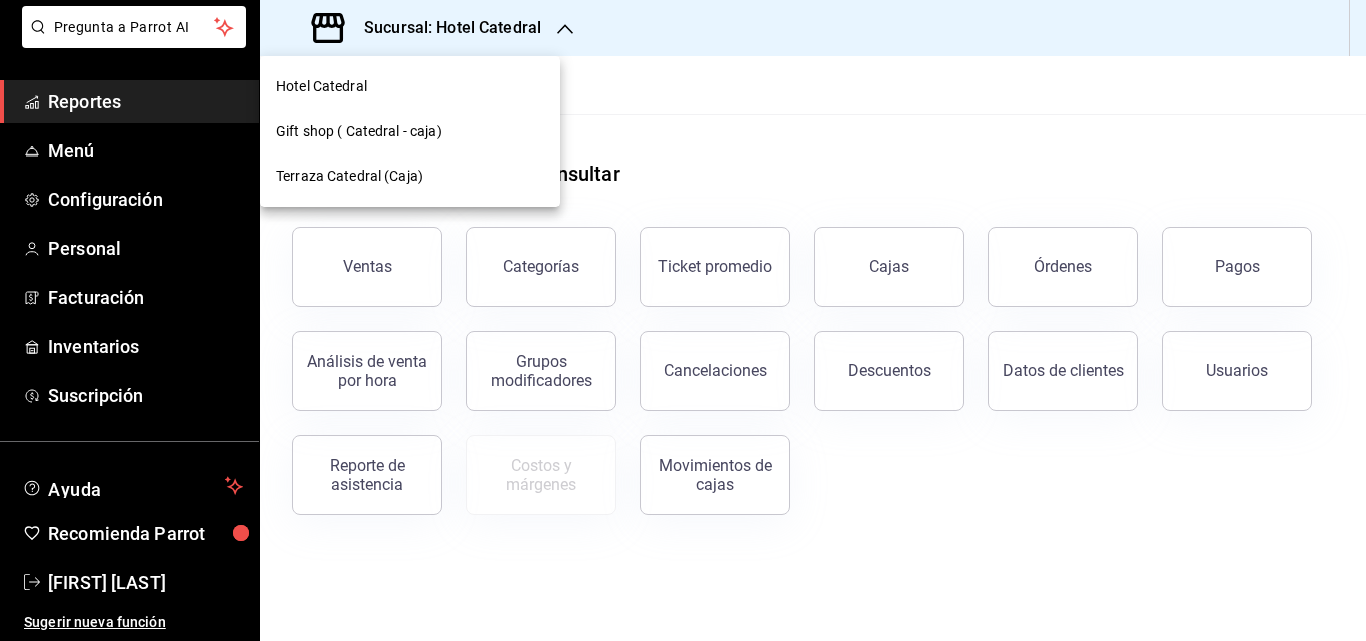 click on "Hotel Catedral" at bounding box center (410, 86) 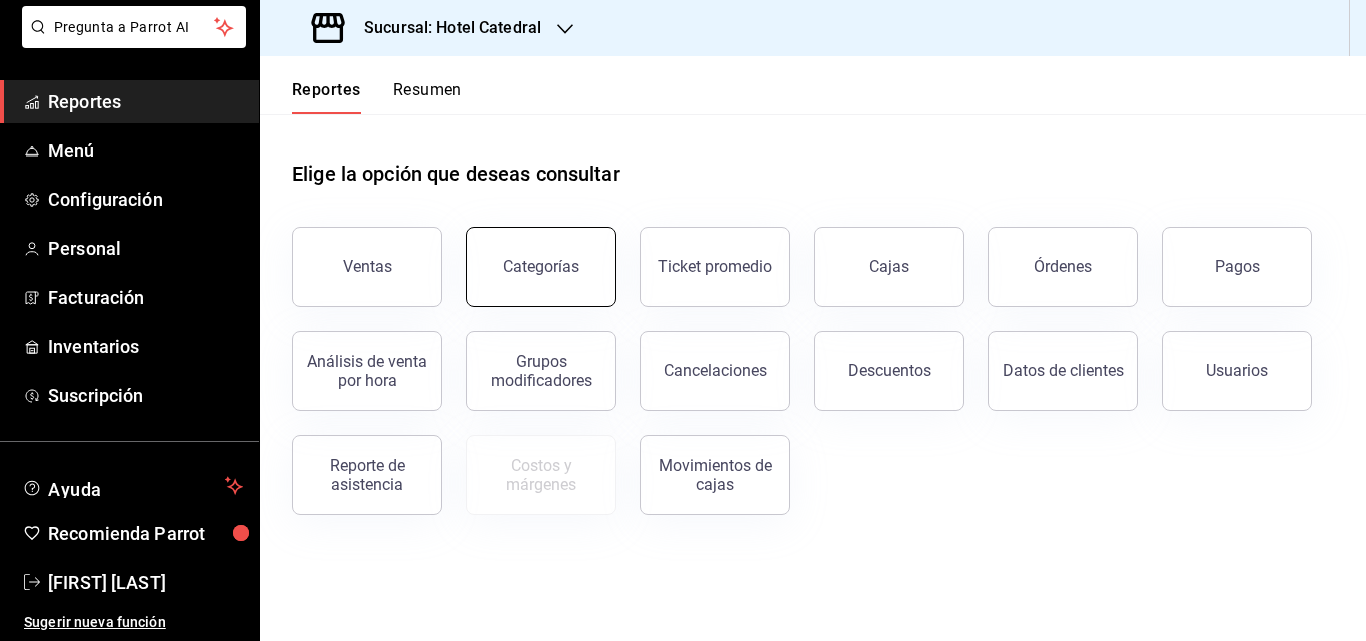 click on "Categorías" at bounding box center [541, 267] 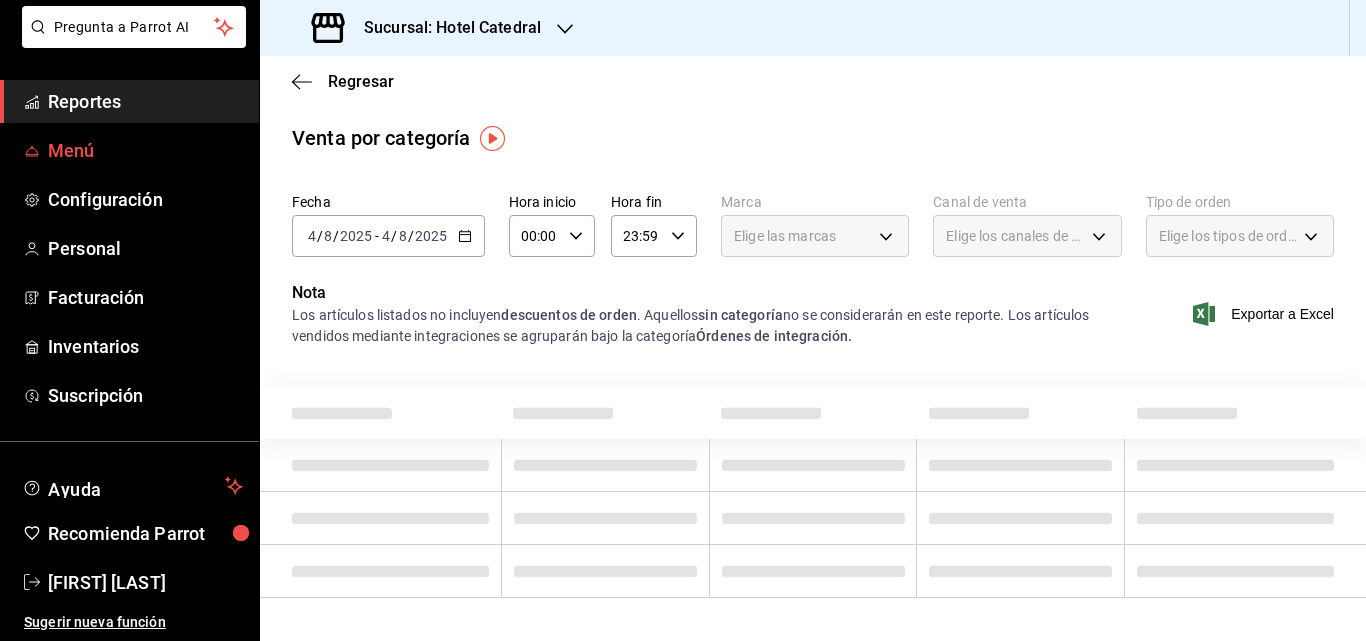 click on "Menú" at bounding box center (145, 150) 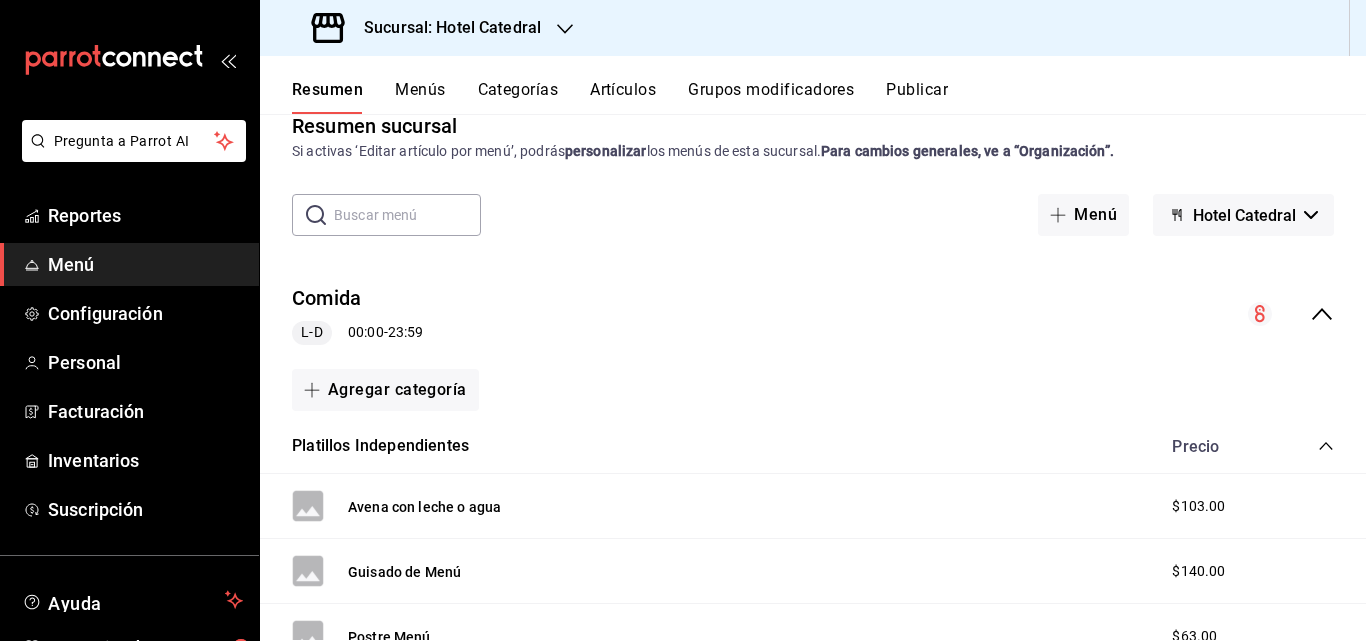 scroll, scrollTop: 0, scrollLeft: 0, axis: both 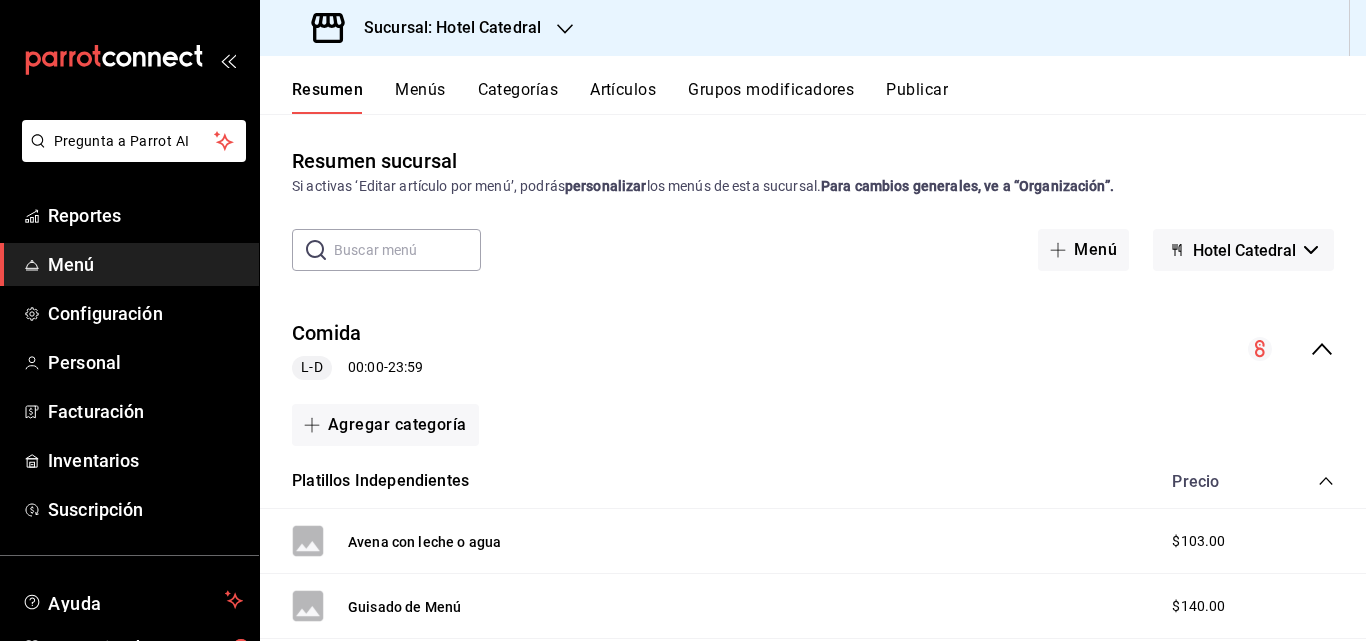click at bounding box center [407, 250] 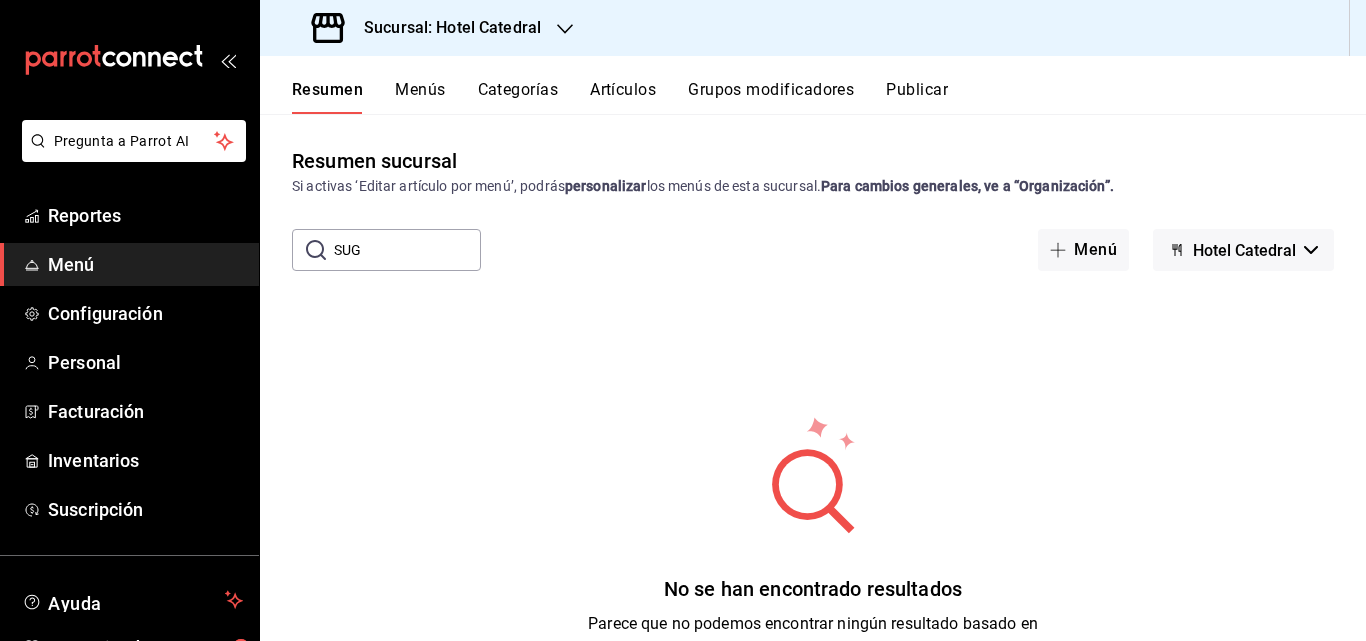 drag, startPoint x: 380, startPoint y: 250, endPoint x: 318, endPoint y: 246, distance: 62.1289 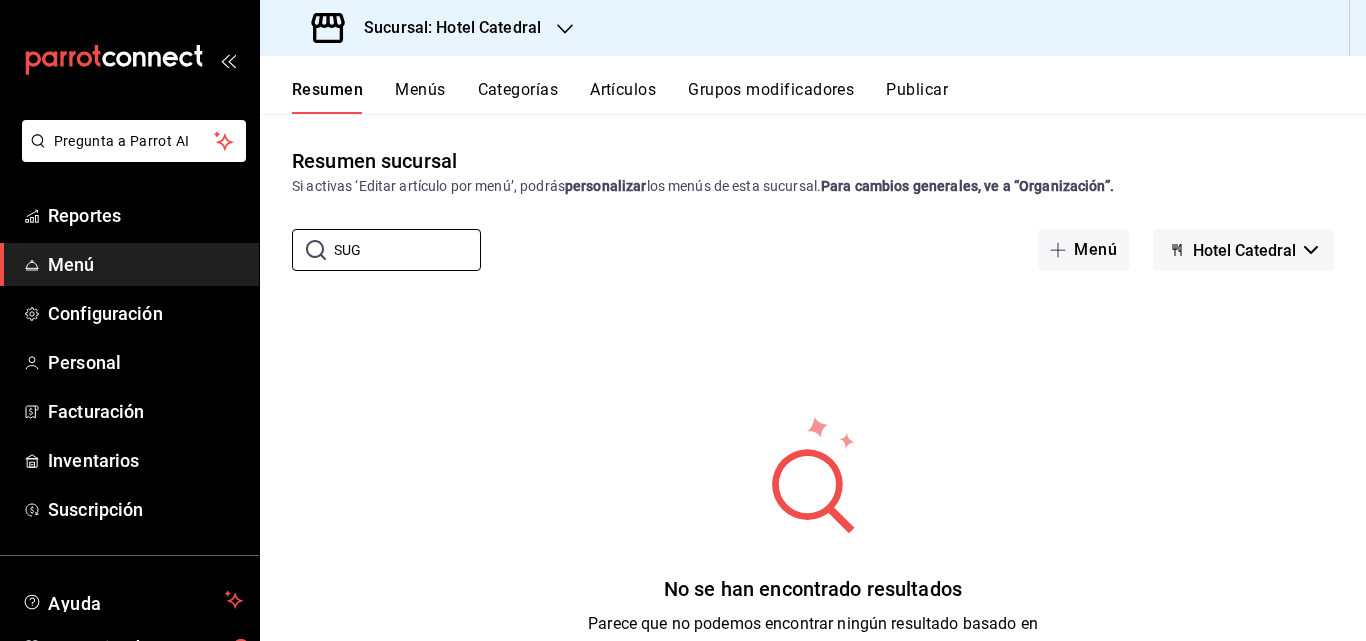 click on "​ SUG ​ Menú Hotel Catedral" at bounding box center [813, 250] 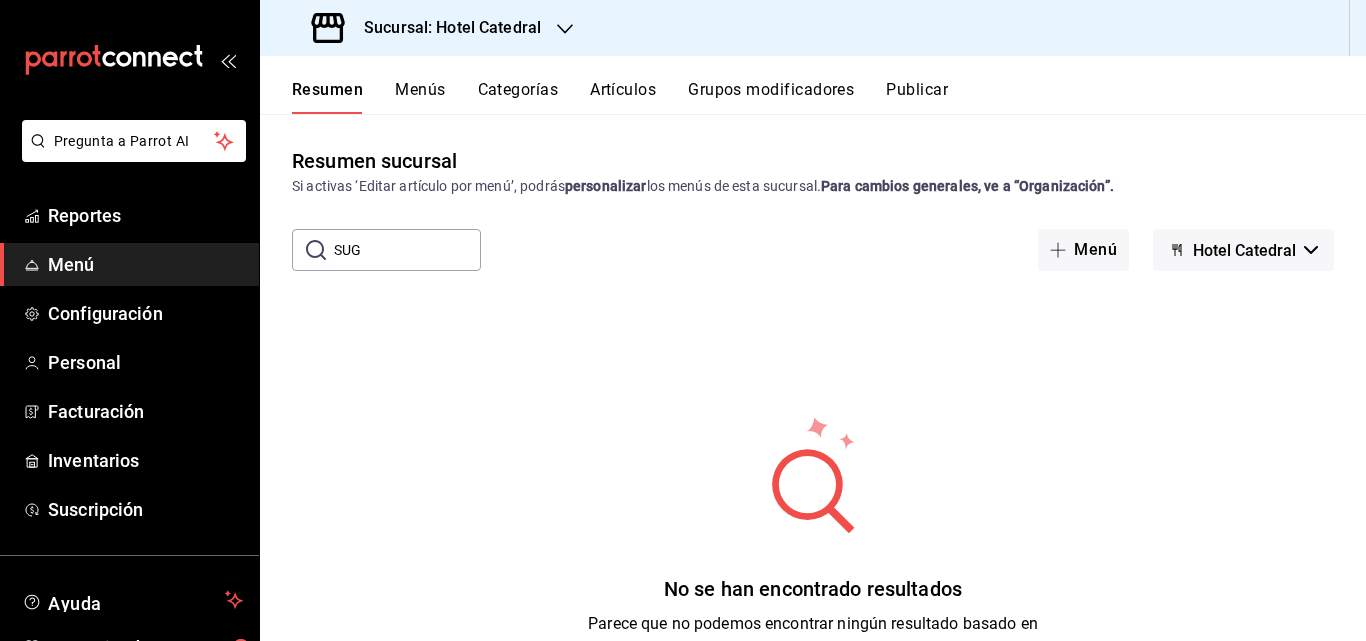 drag, startPoint x: 286, startPoint y: 245, endPoint x: 832, endPoint y: 288, distance: 547.6906 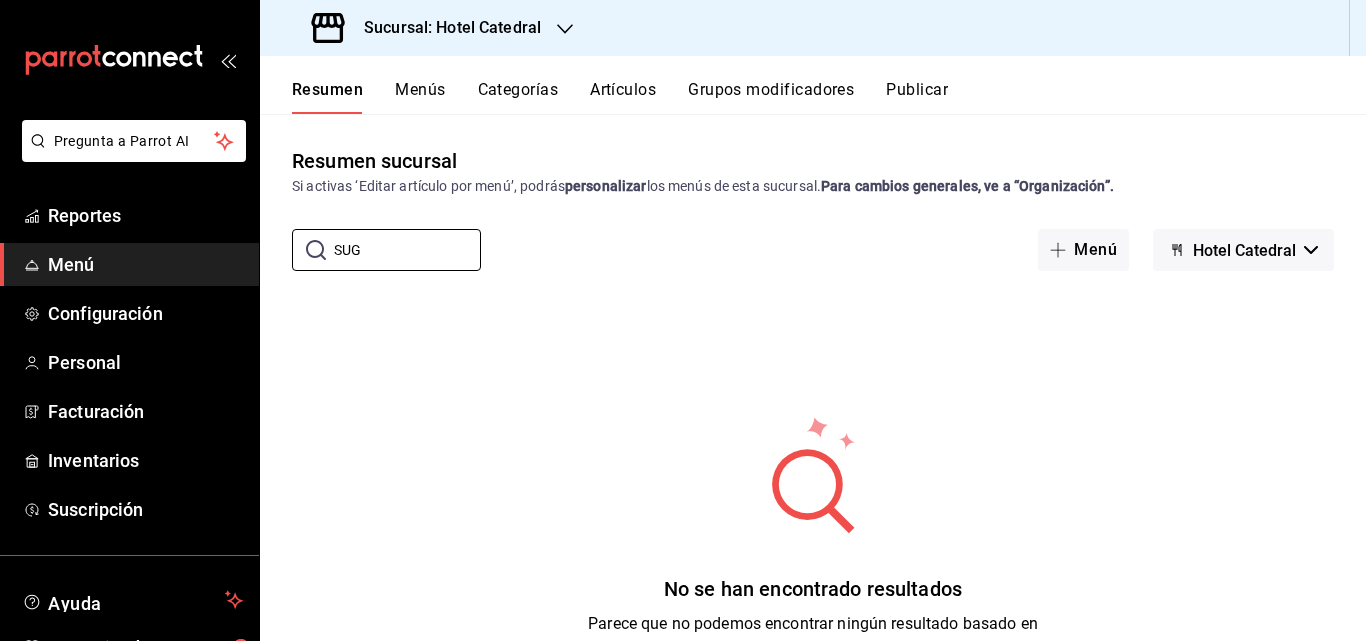 drag, startPoint x: 379, startPoint y: 244, endPoint x: 286, endPoint y: 246, distance: 93.0215 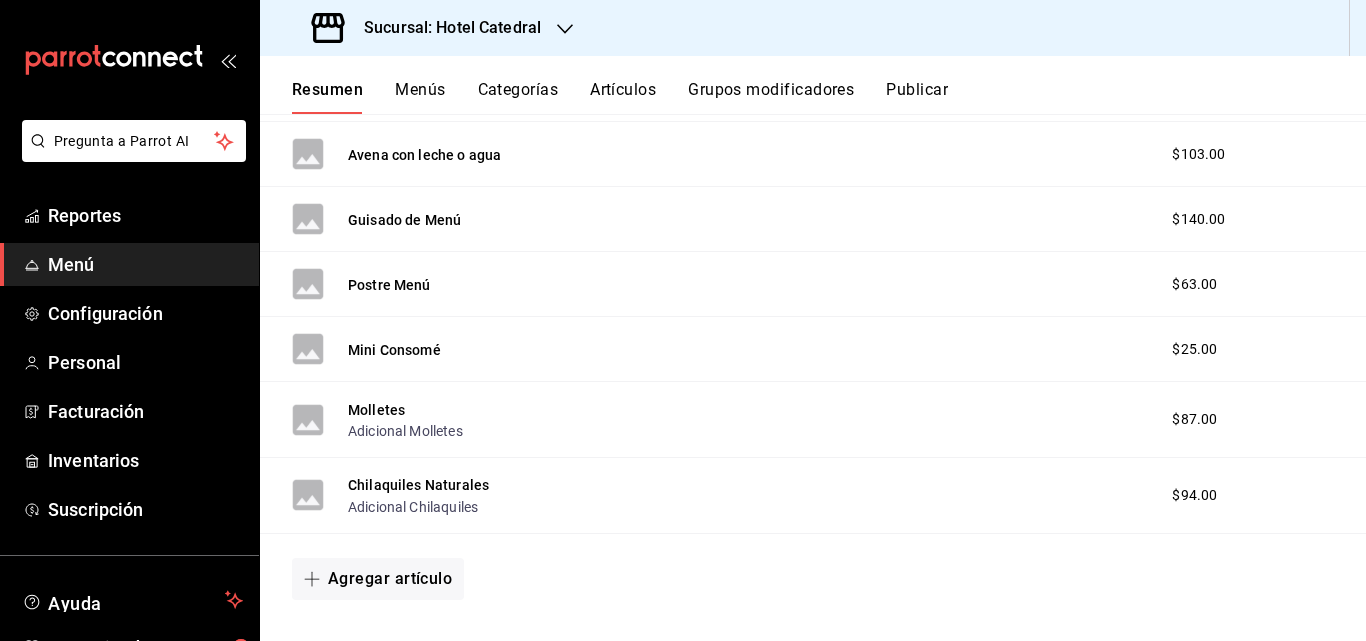 scroll, scrollTop: 400, scrollLeft: 0, axis: vertical 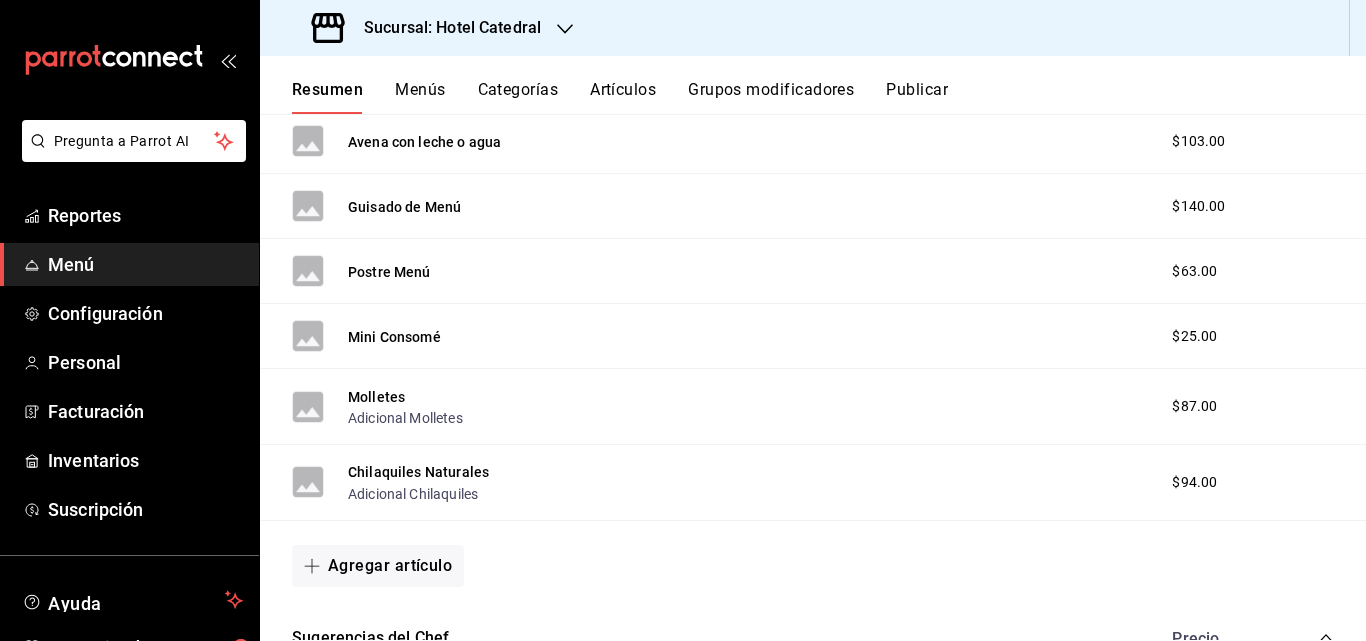 type 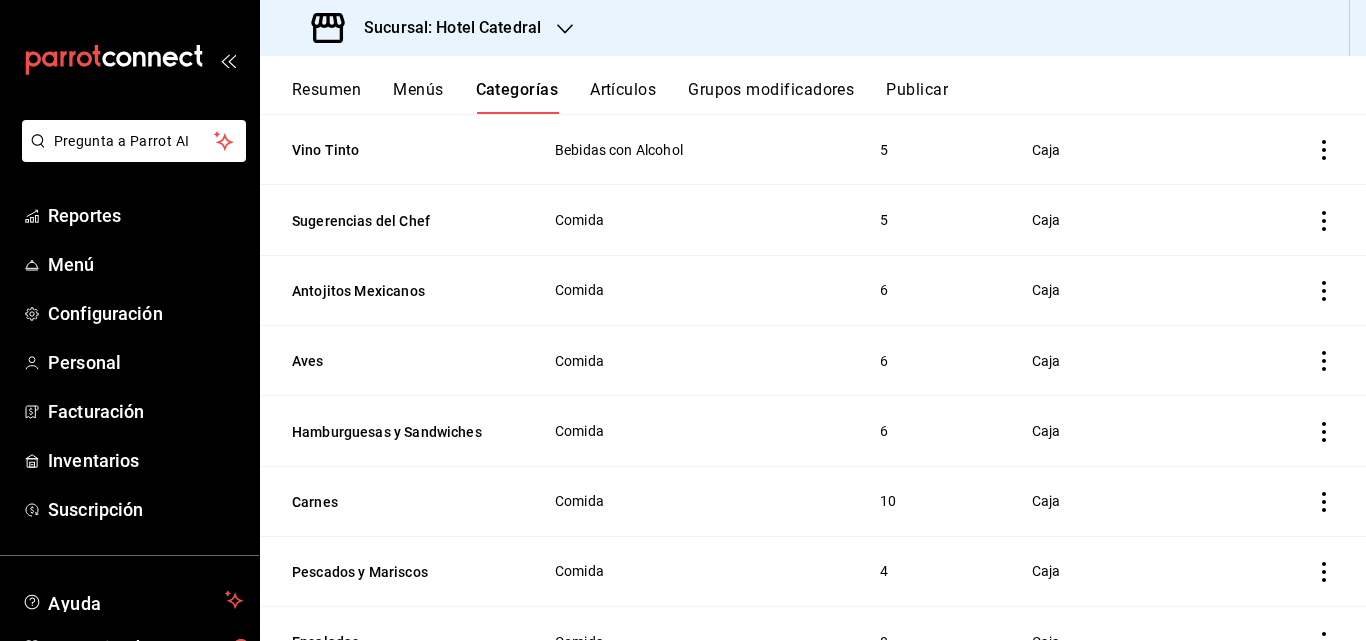 scroll, scrollTop: 1384, scrollLeft: 0, axis: vertical 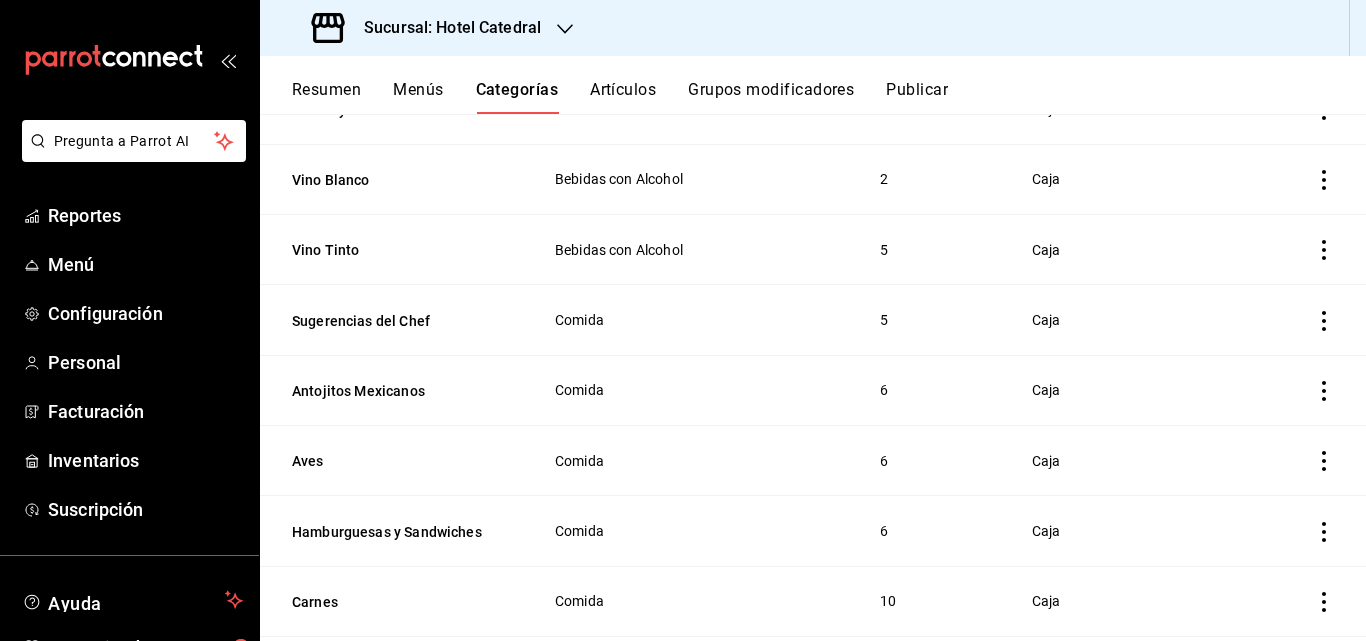 drag, startPoint x: 359, startPoint y: 297, endPoint x: 1041, endPoint y: 338, distance: 683.2313 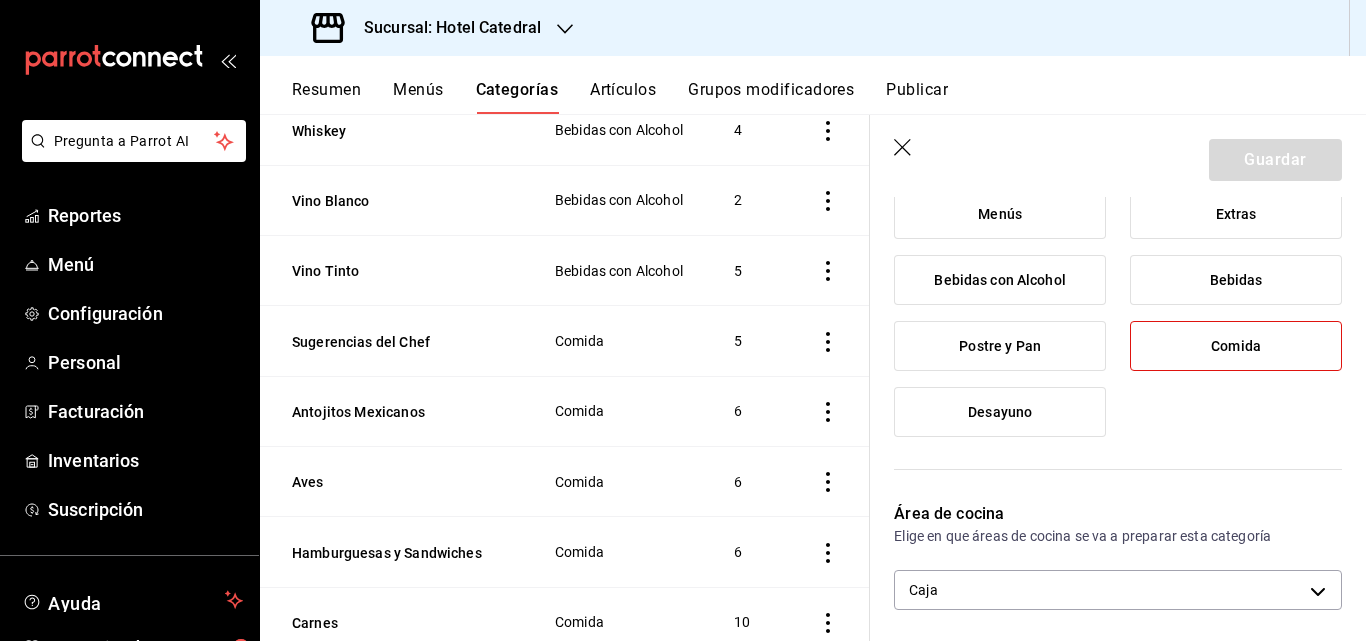 scroll, scrollTop: 200, scrollLeft: 0, axis: vertical 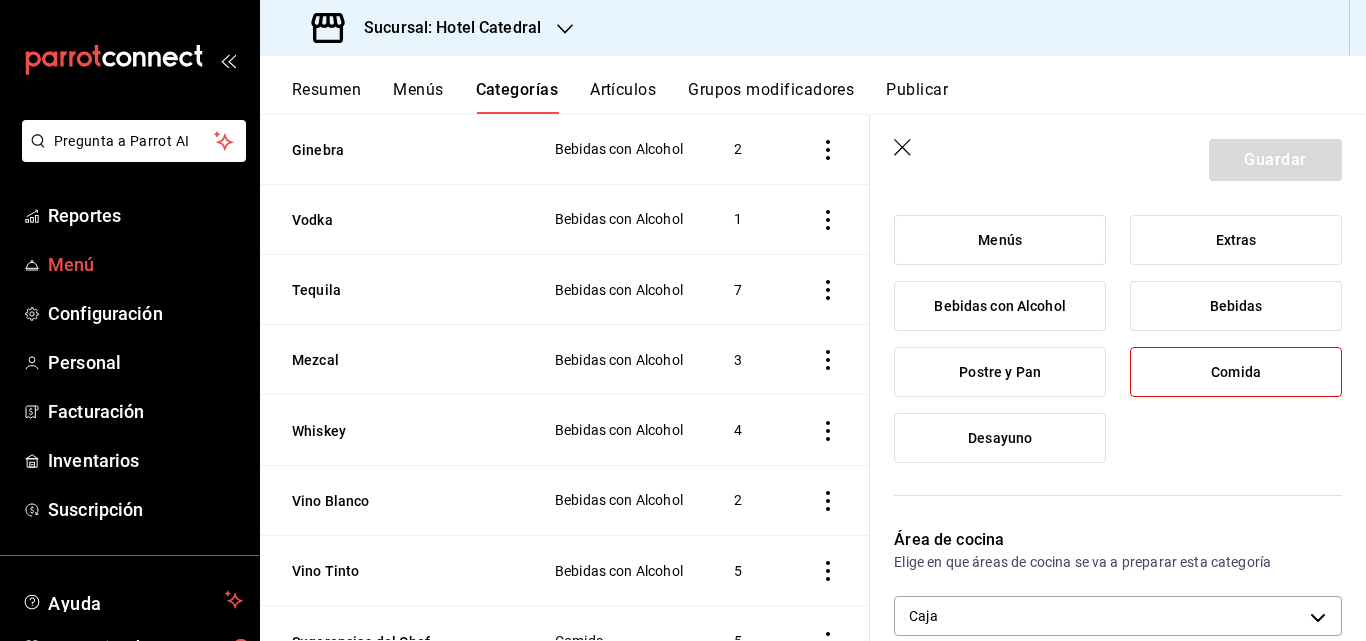 click on "Menú" at bounding box center [129, 264] 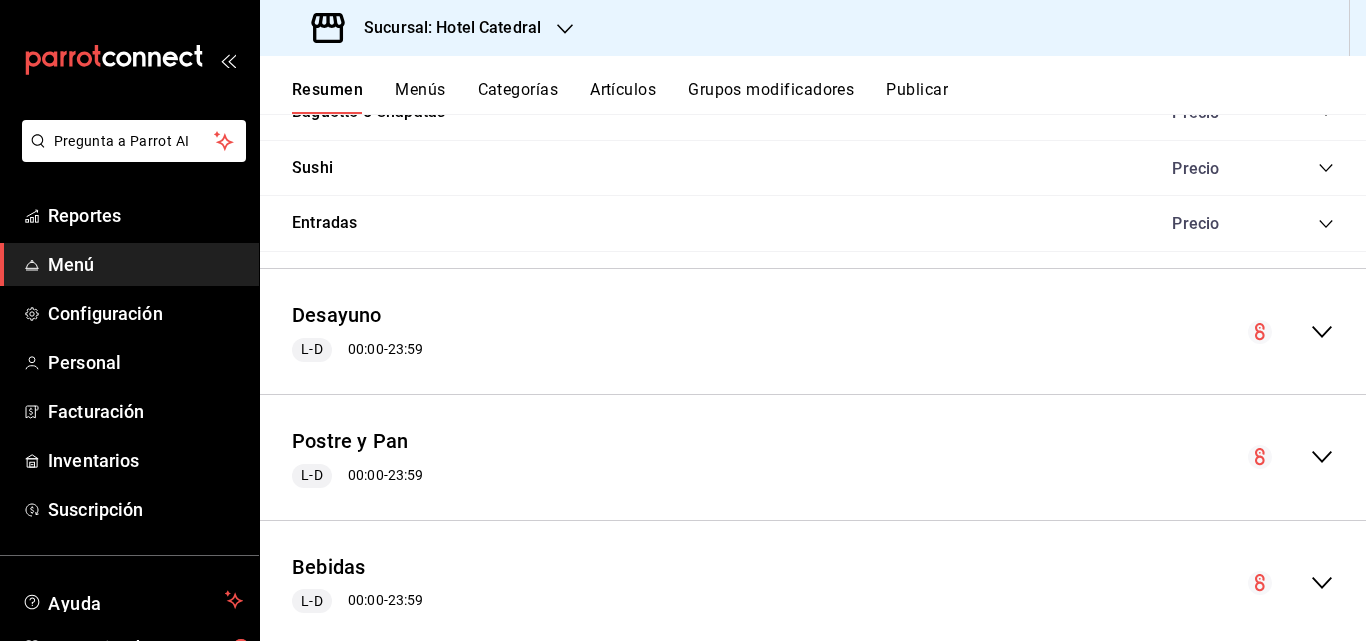 scroll, scrollTop: 1900, scrollLeft: 0, axis: vertical 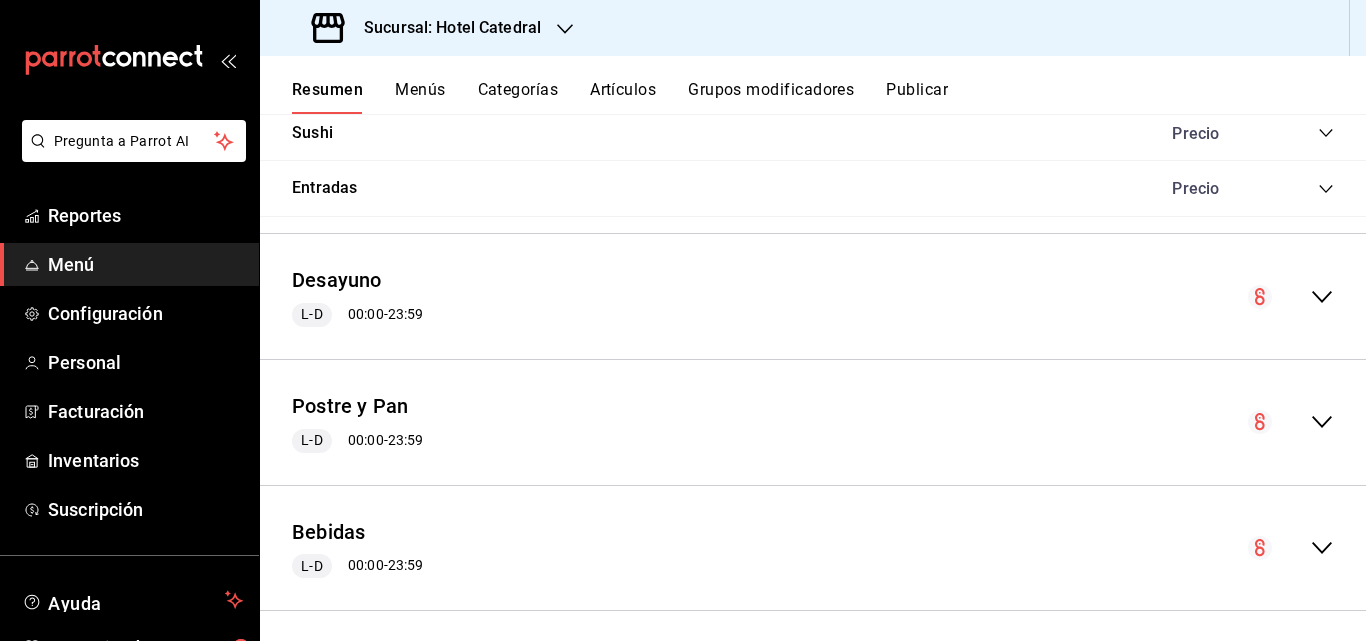 click on "Desayuno L-D 00:00  -  23:59" at bounding box center (813, 296) 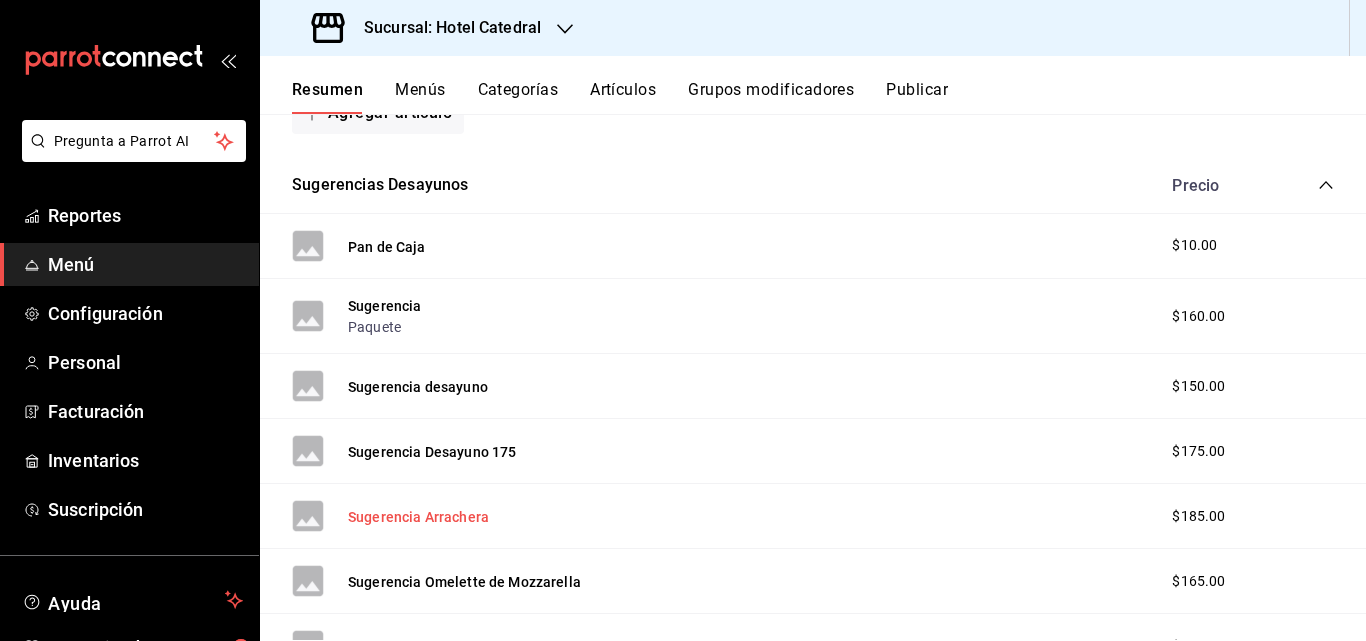 scroll, scrollTop: 2600, scrollLeft: 0, axis: vertical 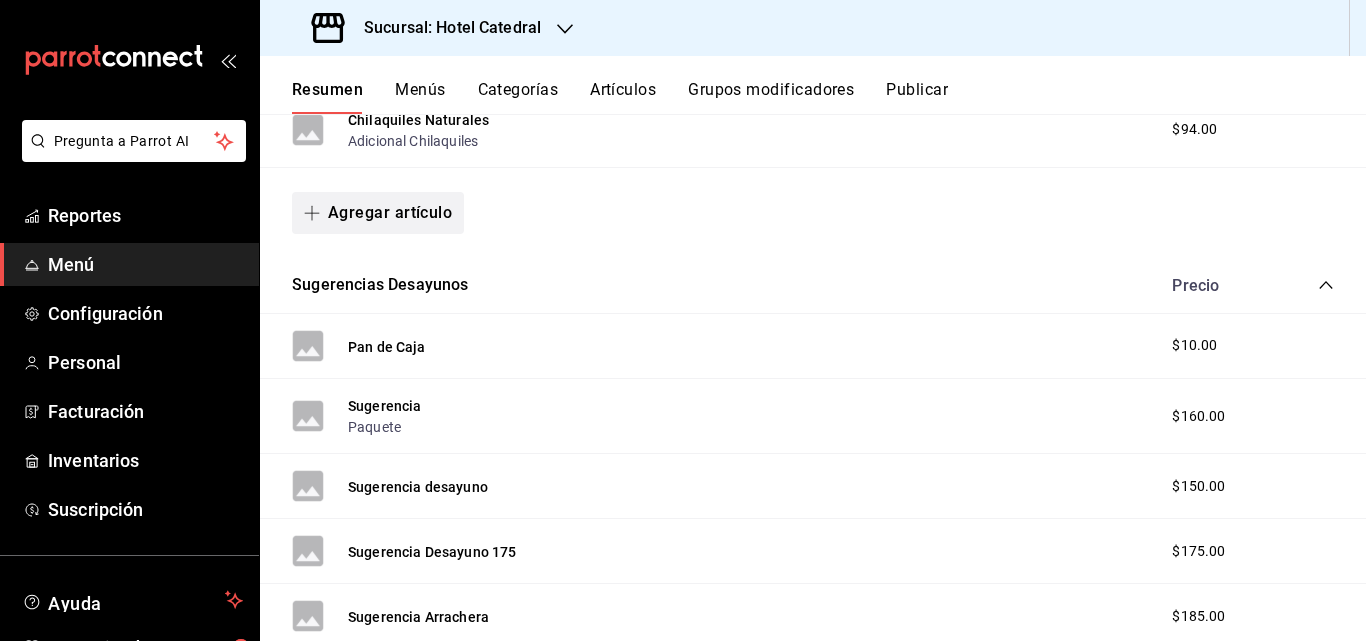 click on "Agregar artículo" at bounding box center (378, 213) 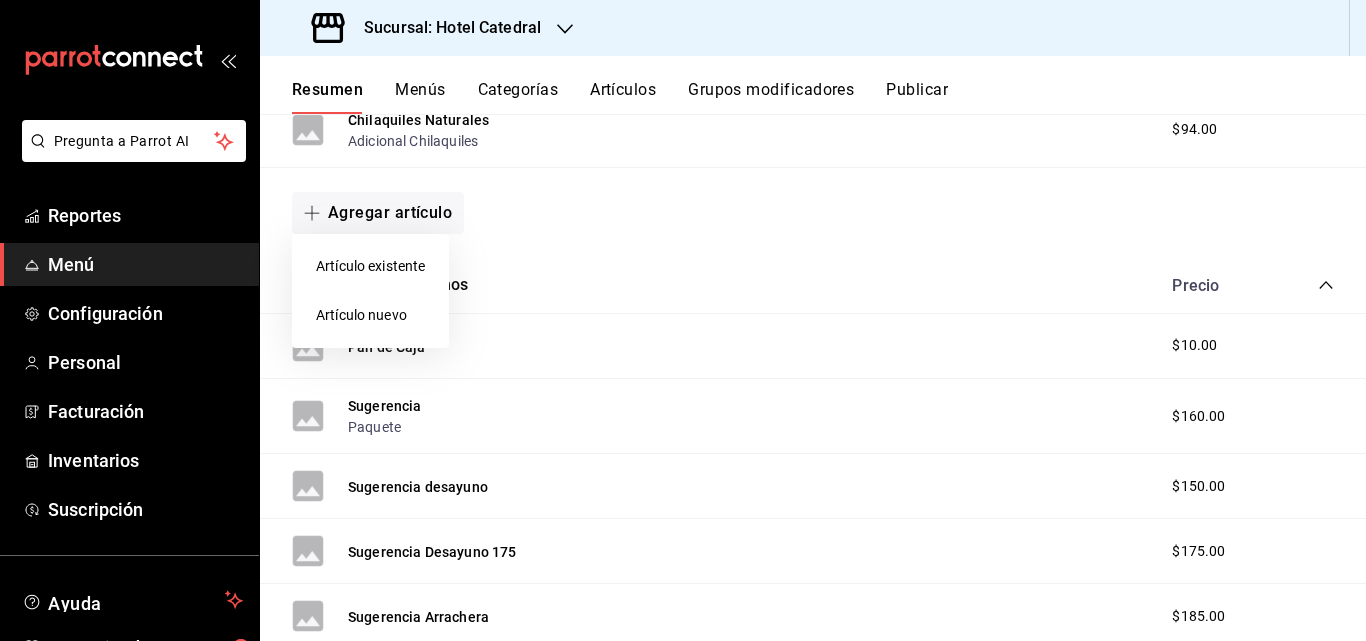 click on "Artículo nuevo" at bounding box center (370, 315) 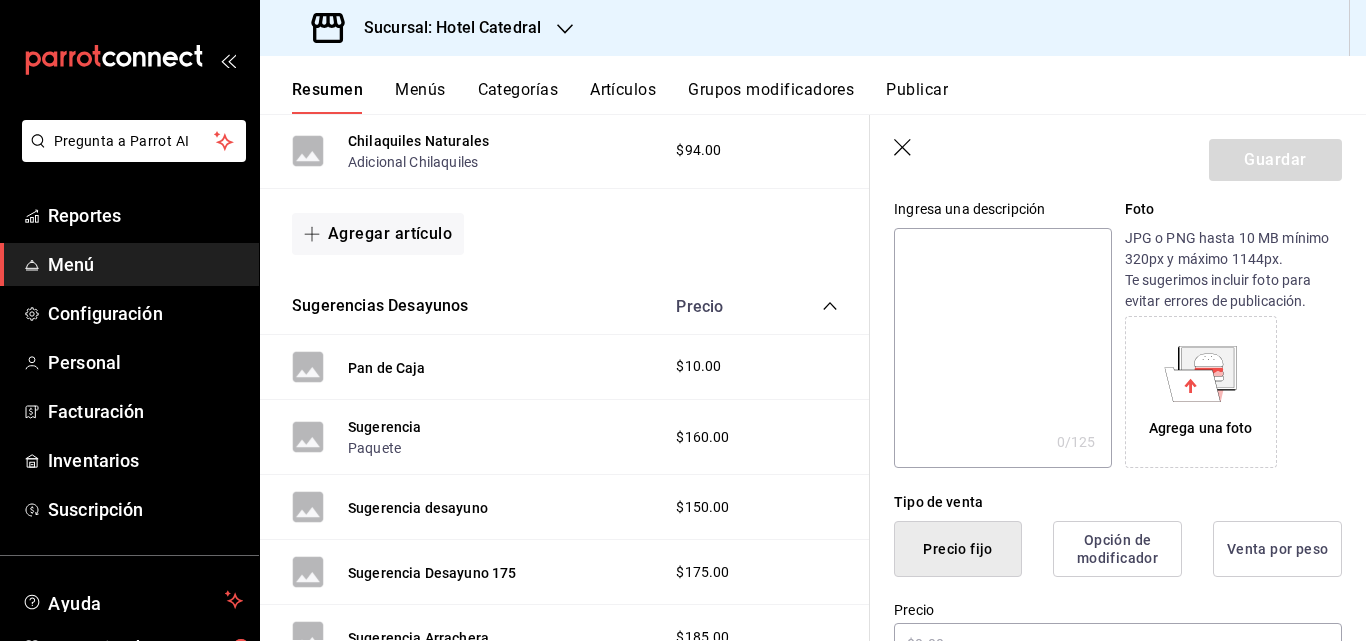 scroll, scrollTop: 300, scrollLeft: 0, axis: vertical 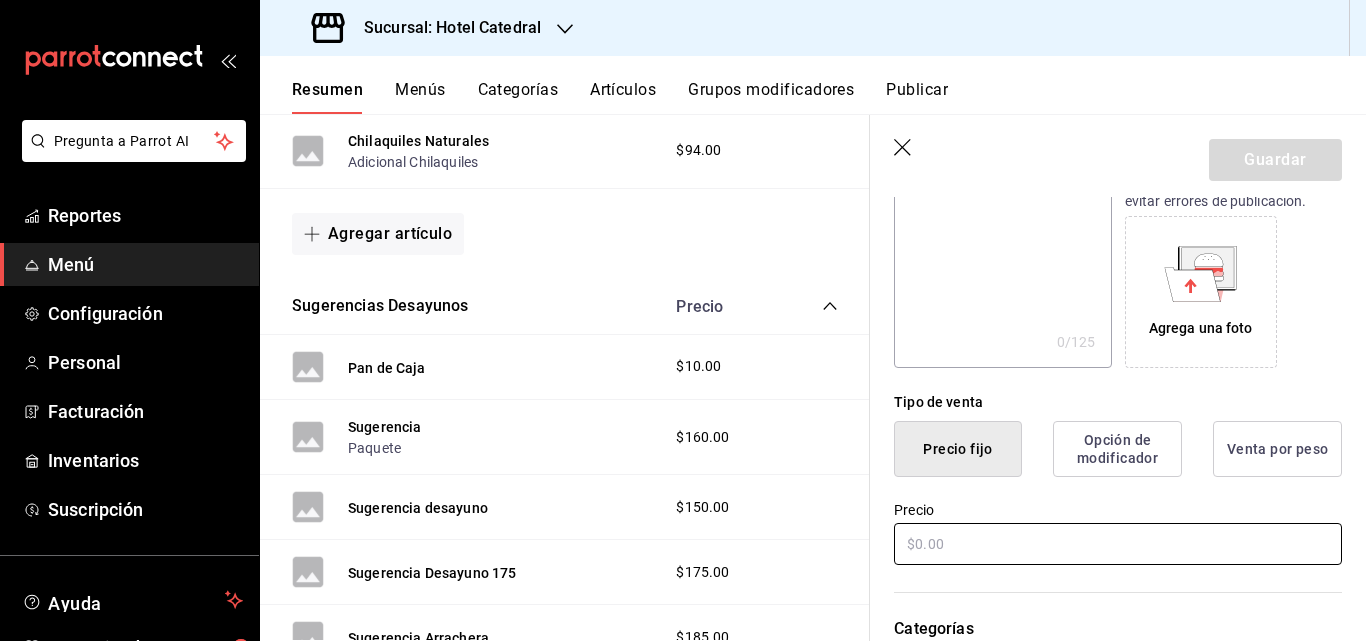 type on "Sugerencia Aporreadillo de cecina" 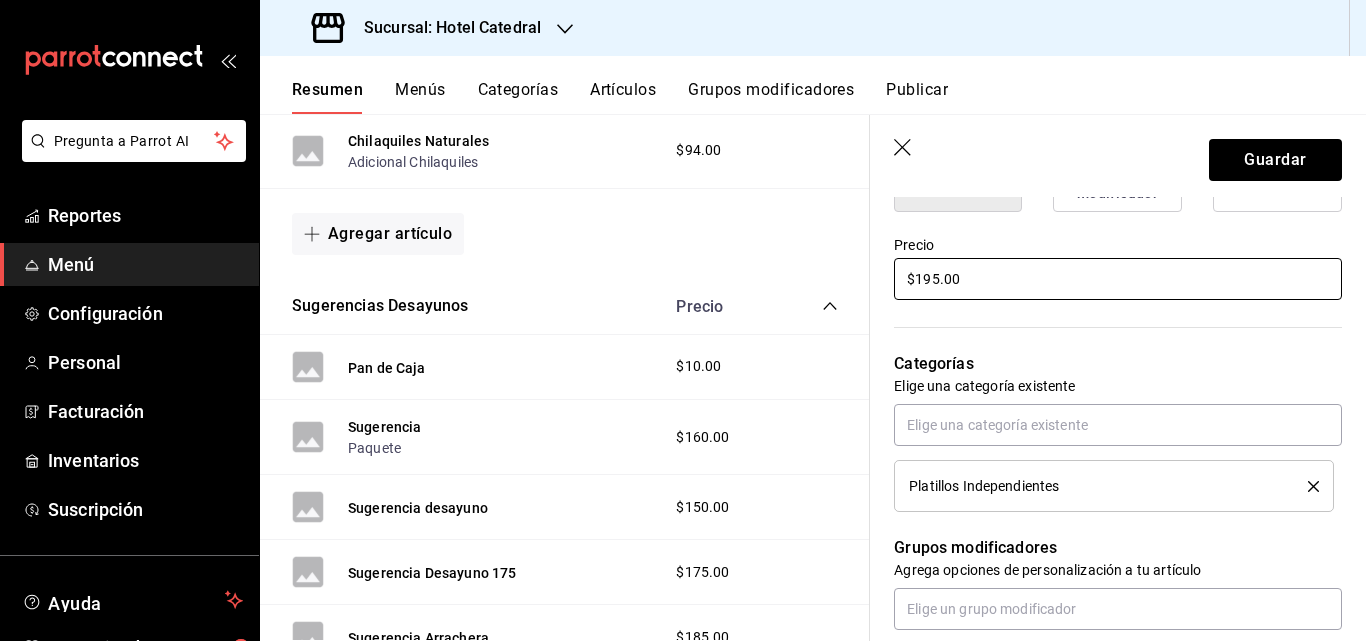 scroll, scrollTop: 600, scrollLeft: 0, axis: vertical 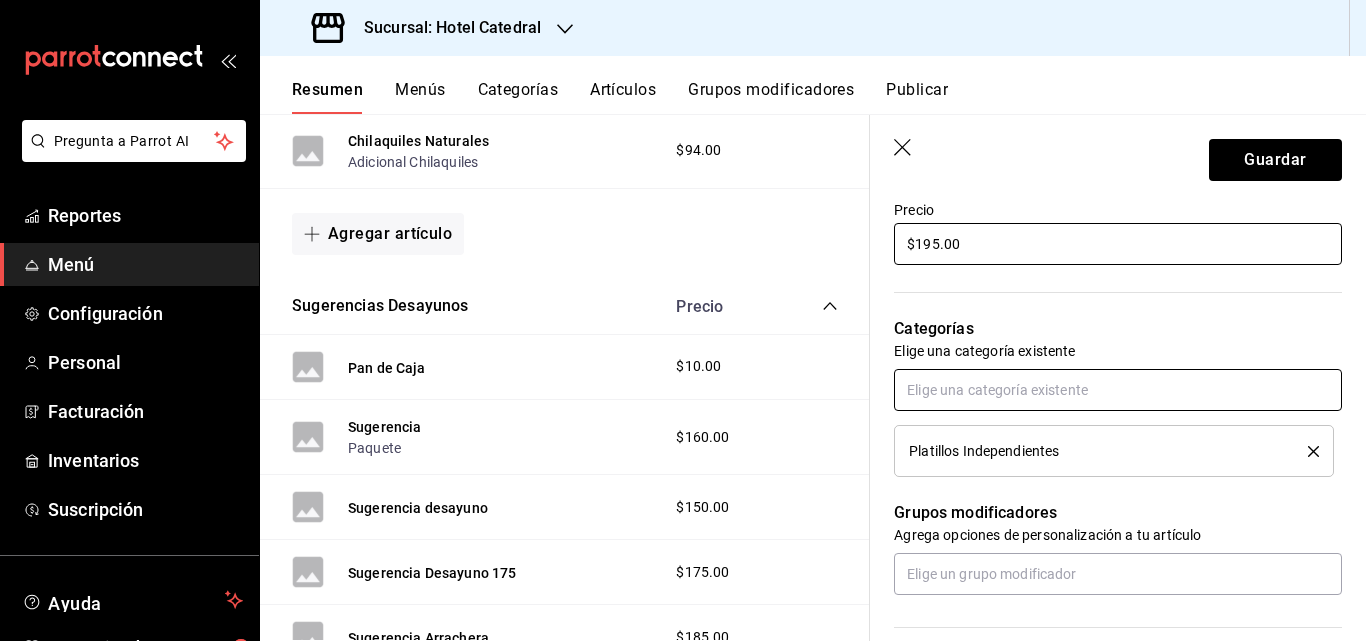 type on "$195.00" 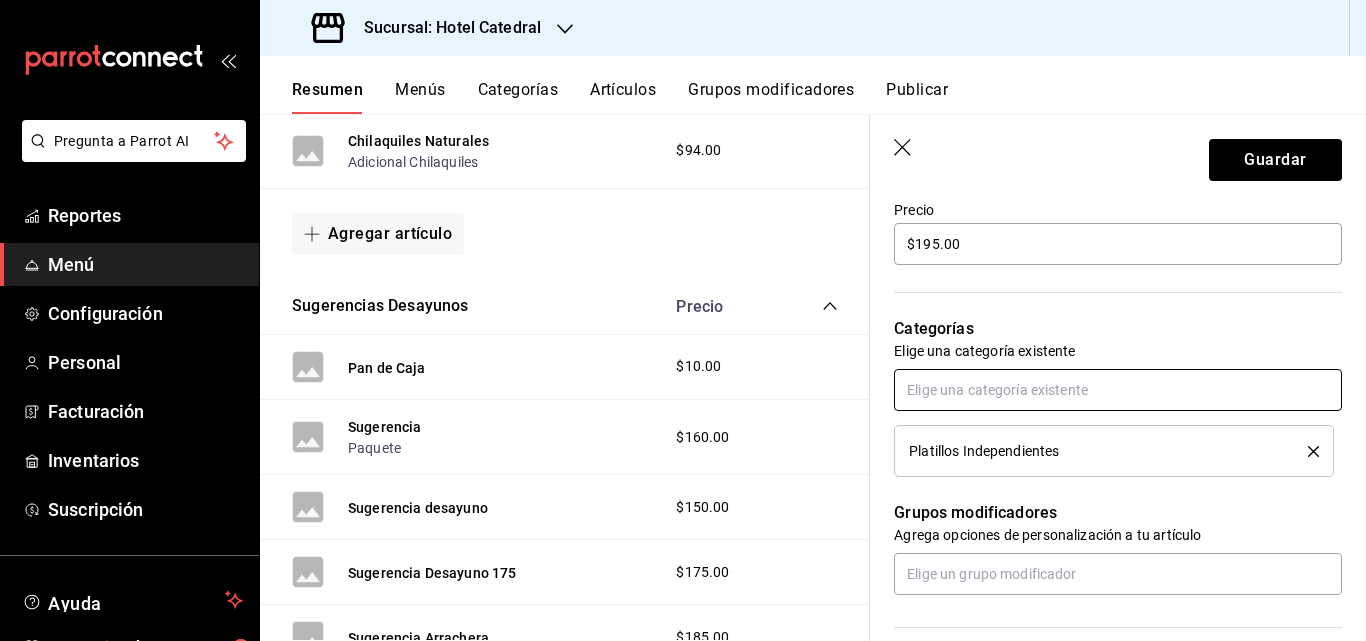 click at bounding box center [1118, 390] 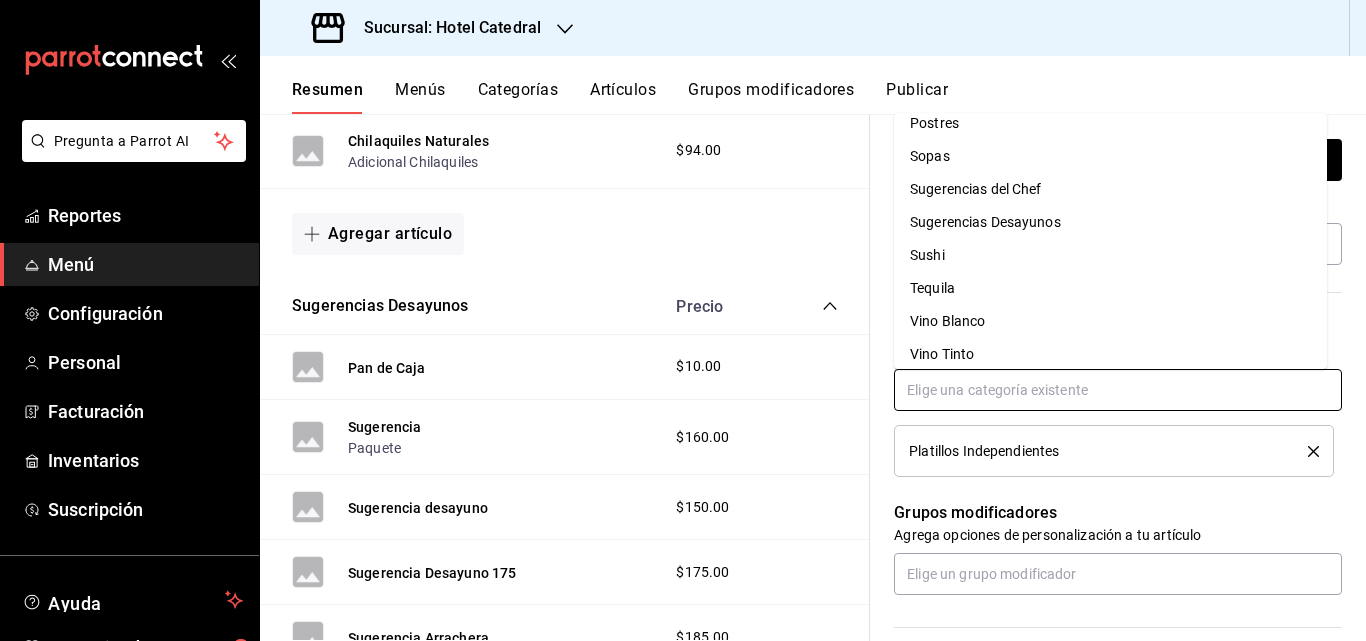 scroll, scrollTop: 1000, scrollLeft: 0, axis: vertical 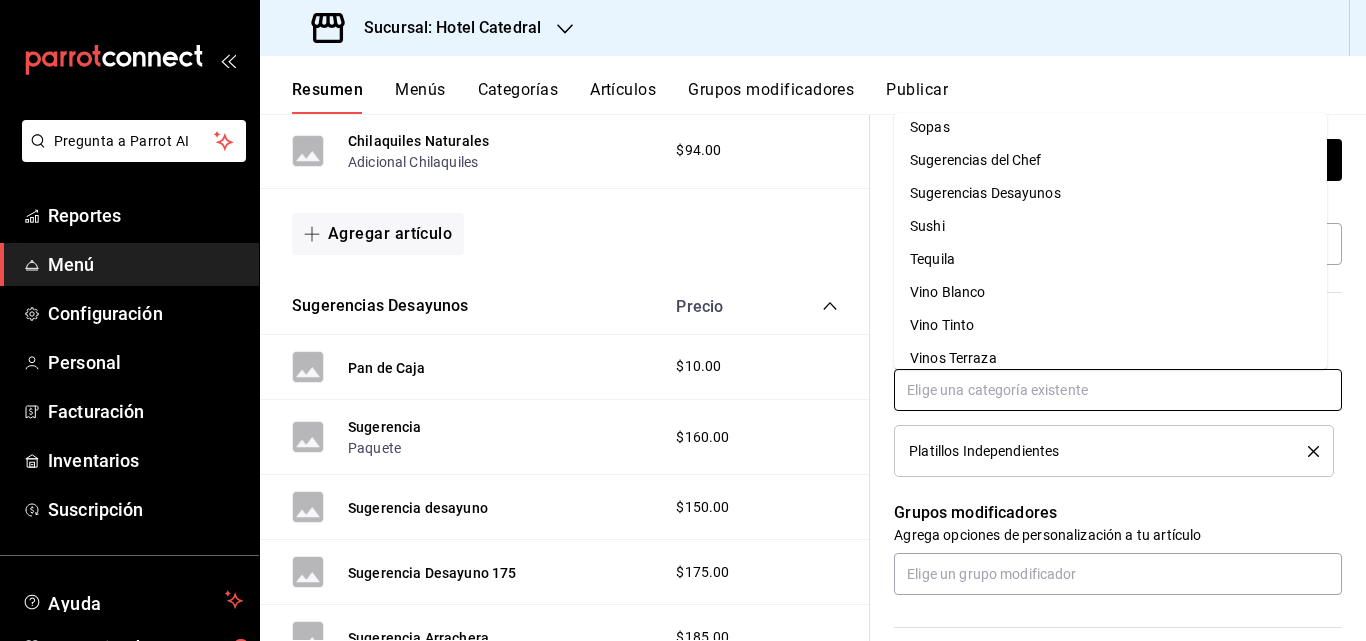 click on "Sugerencias Desayunos" at bounding box center [1110, 193] 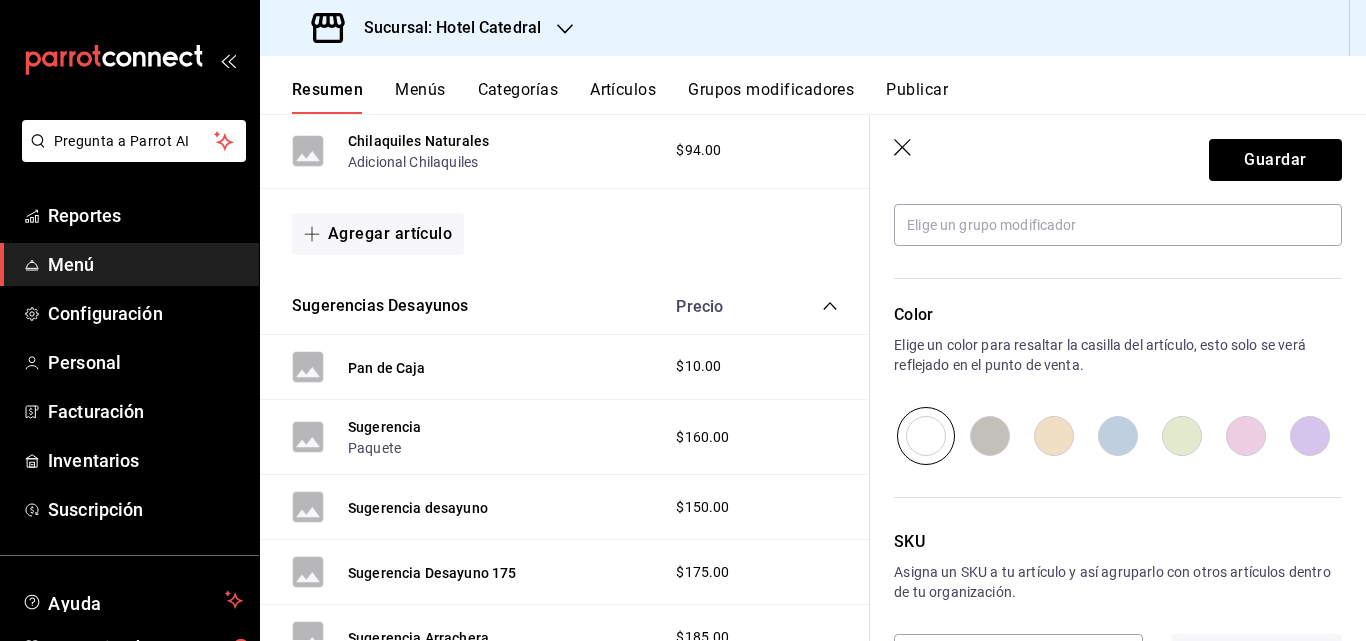 scroll, scrollTop: 1075, scrollLeft: 0, axis: vertical 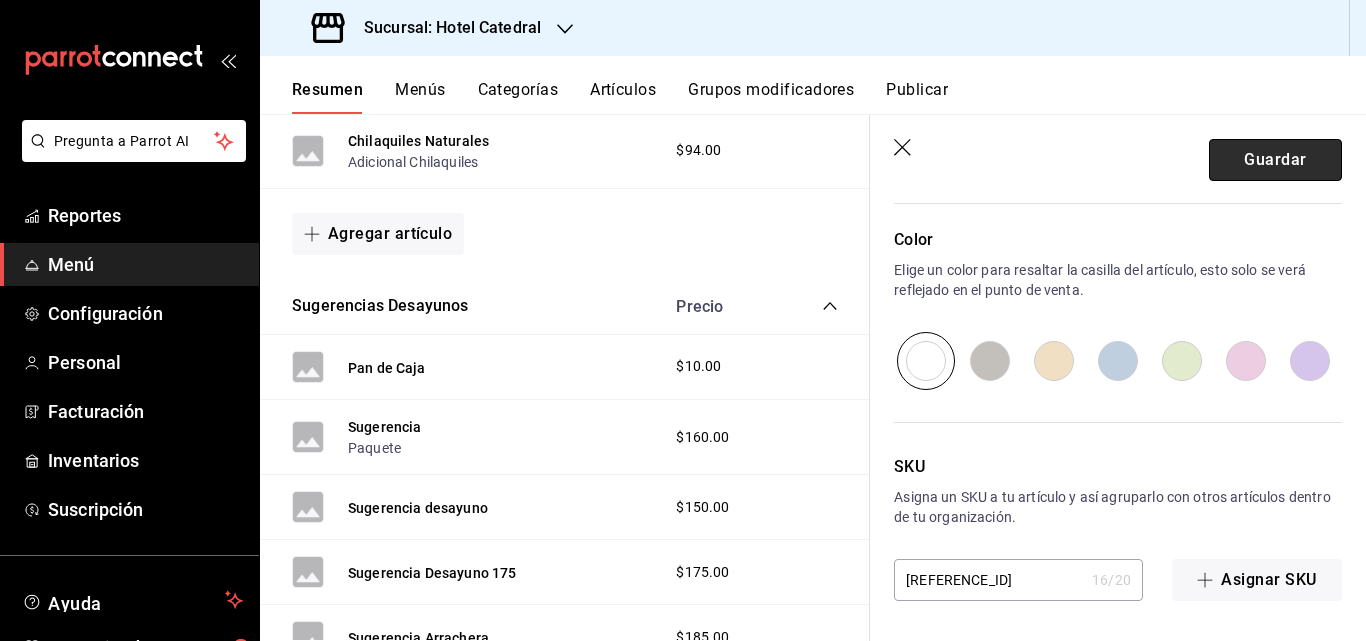 click on "Guardar" at bounding box center [1275, 160] 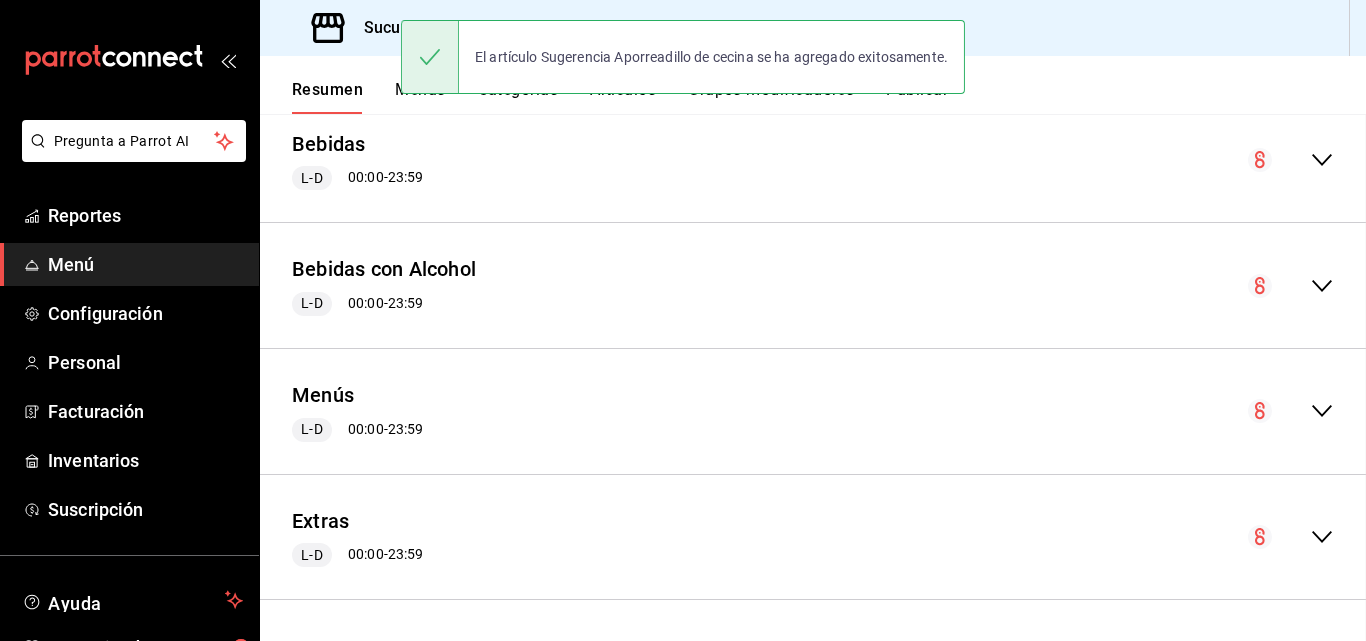 scroll, scrollTop: 2402, scrollLeft: 0, axis: vertical 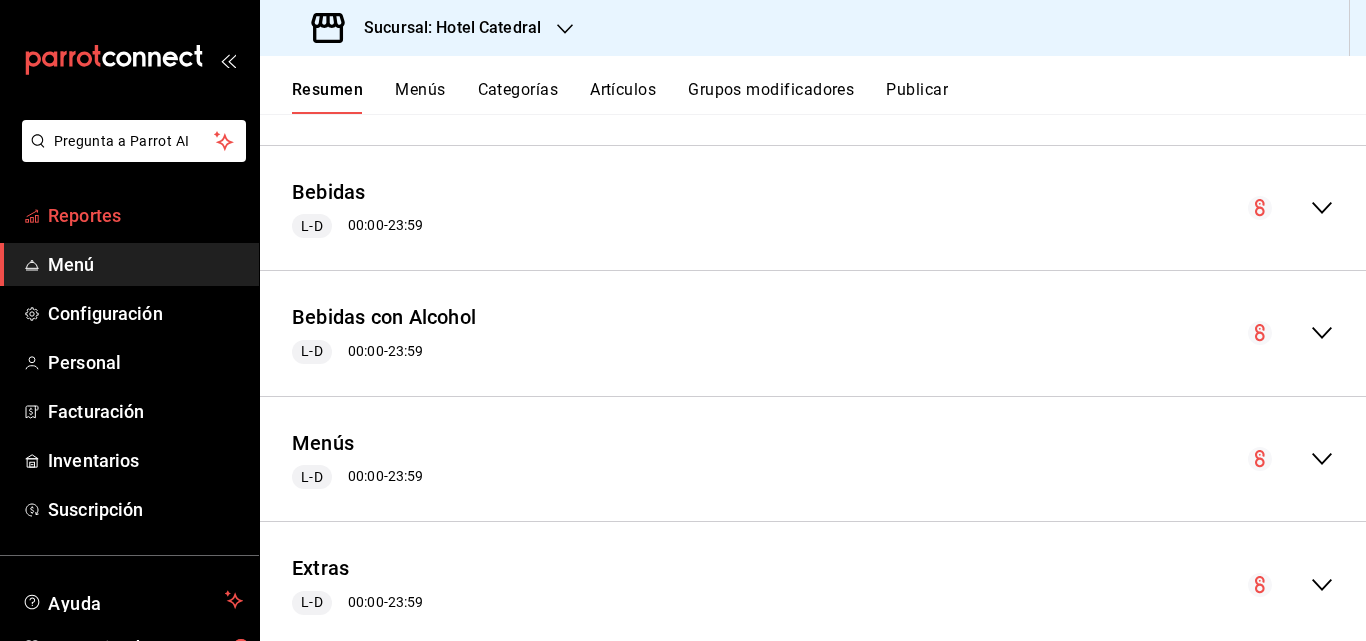 click on "Reportes" at bounding box center (145, 215) 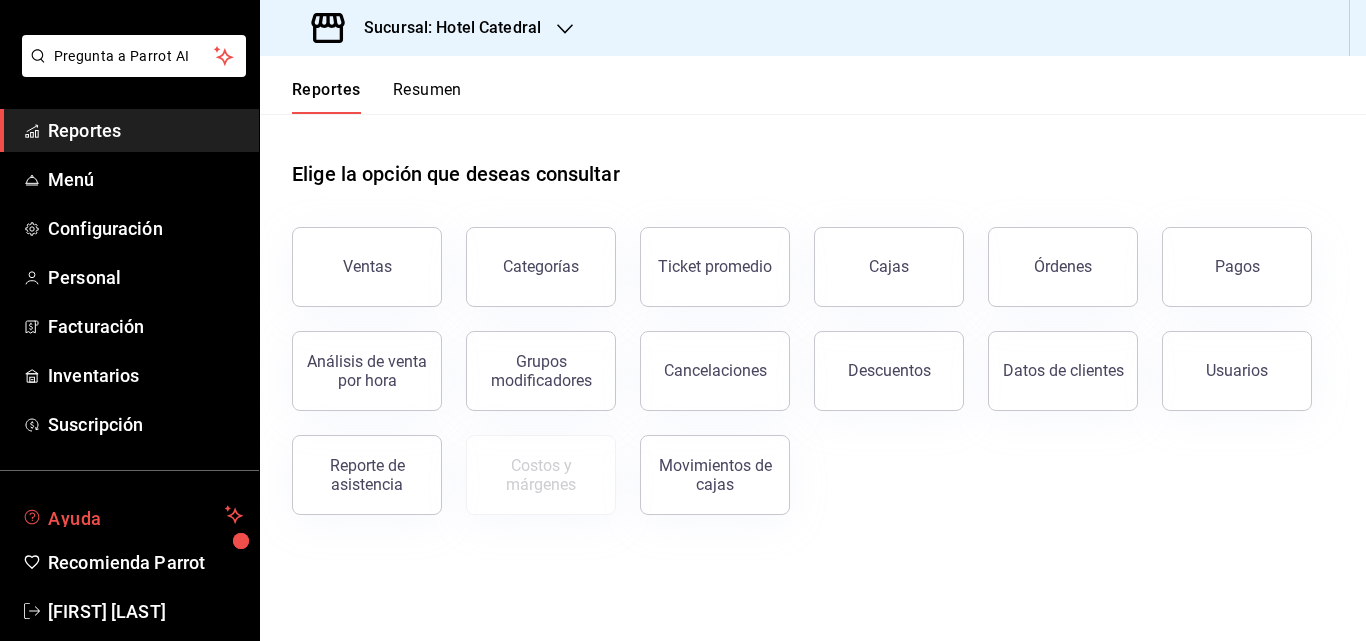 scroll, scrollTop: 114, scrollLeft: 0, axis: vertical 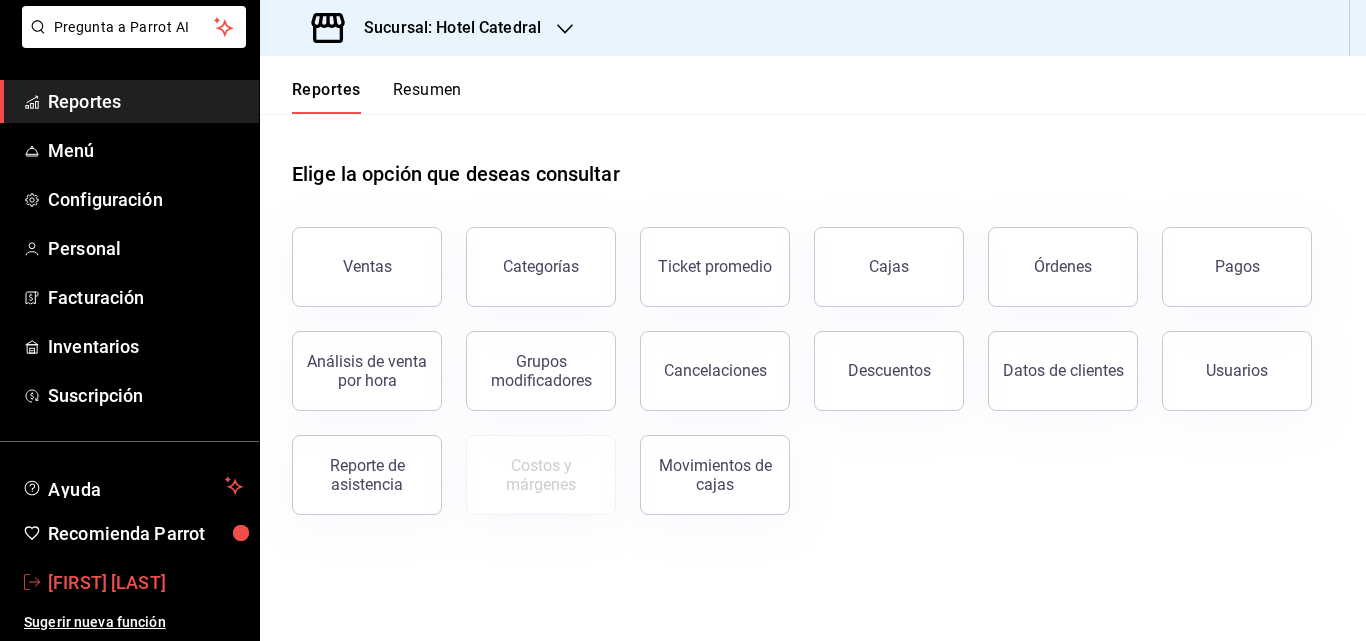 click on "[FIRST] [LAST]" at bounding box center [145, 582] 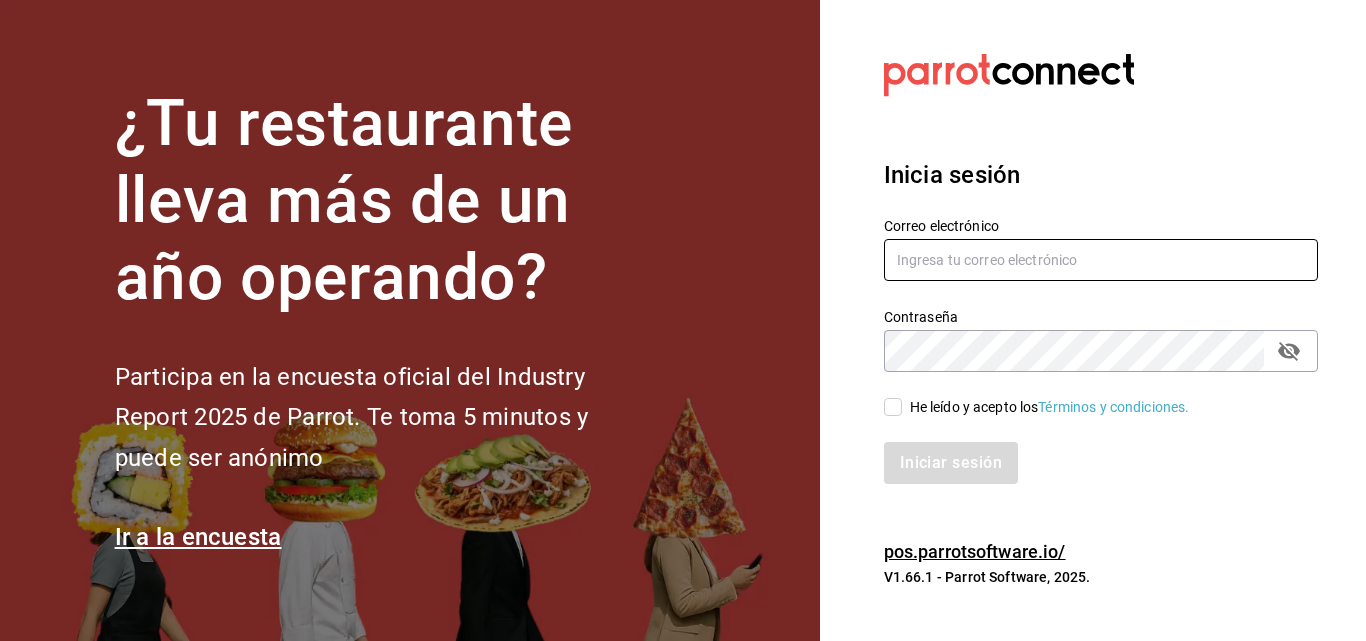 click at bounding box center (1101, 260) 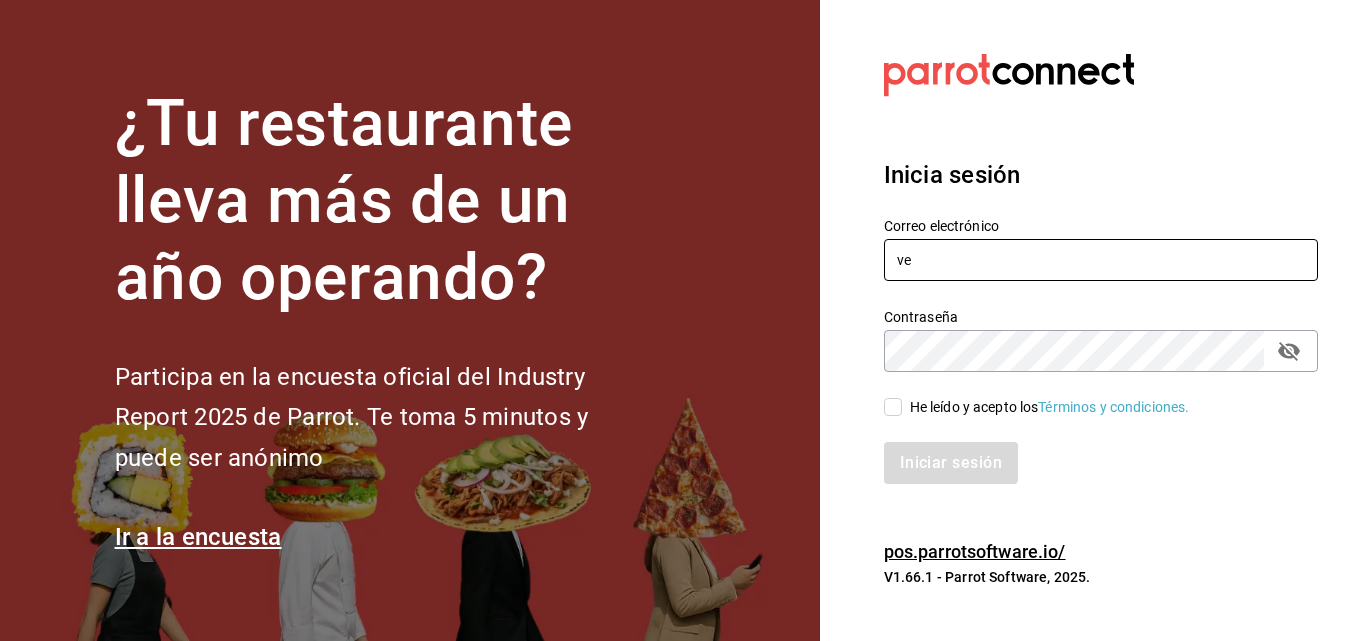 type on "v" 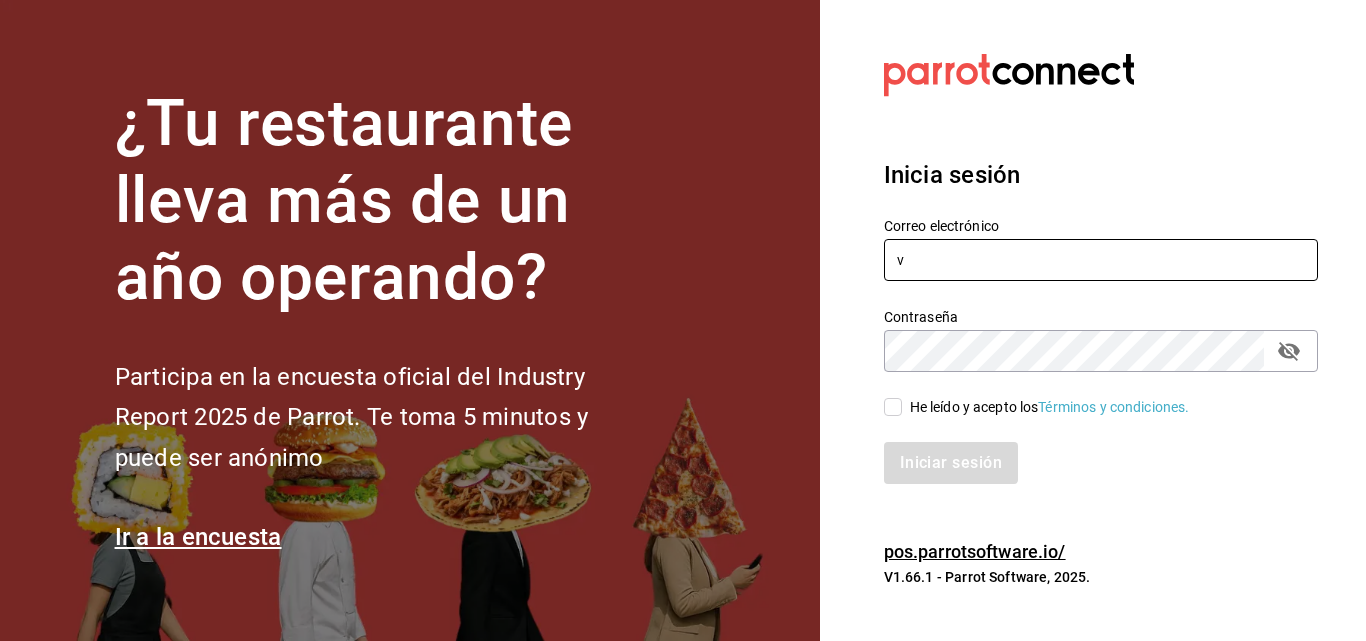 type 